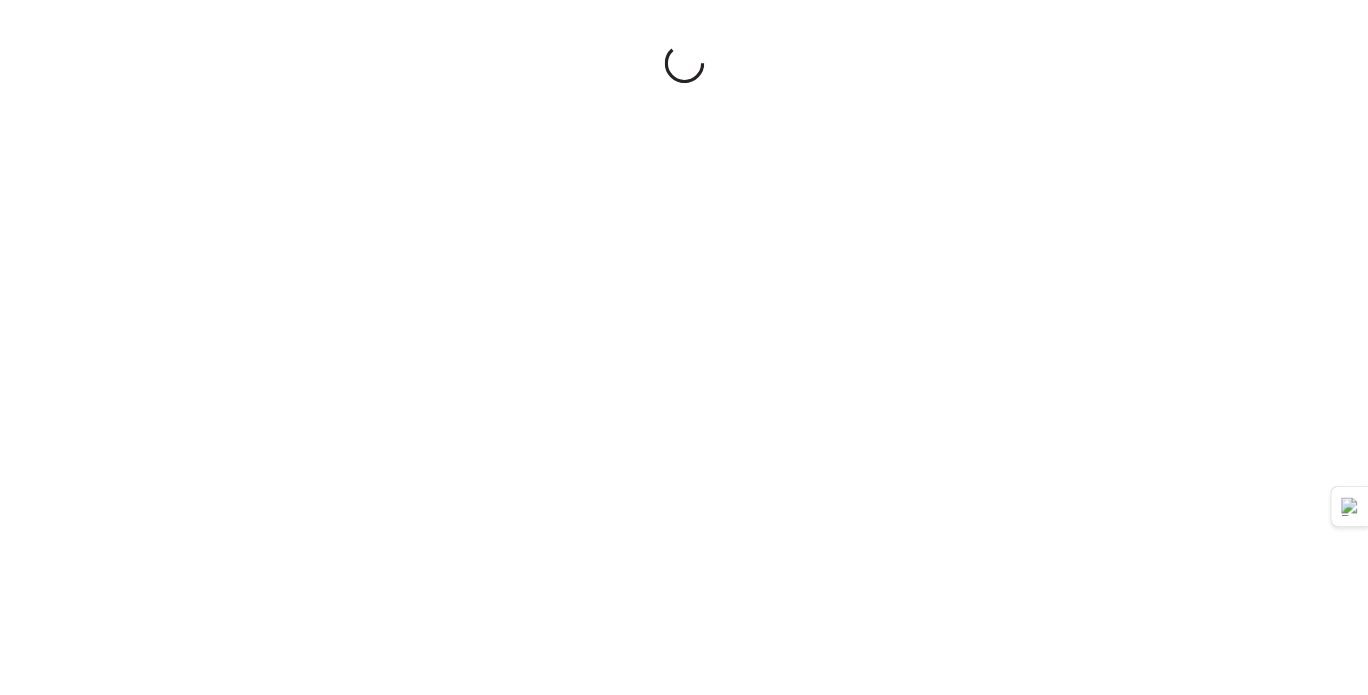 scroll, scrollTop: 0, scrollLeft: 0, axis: both 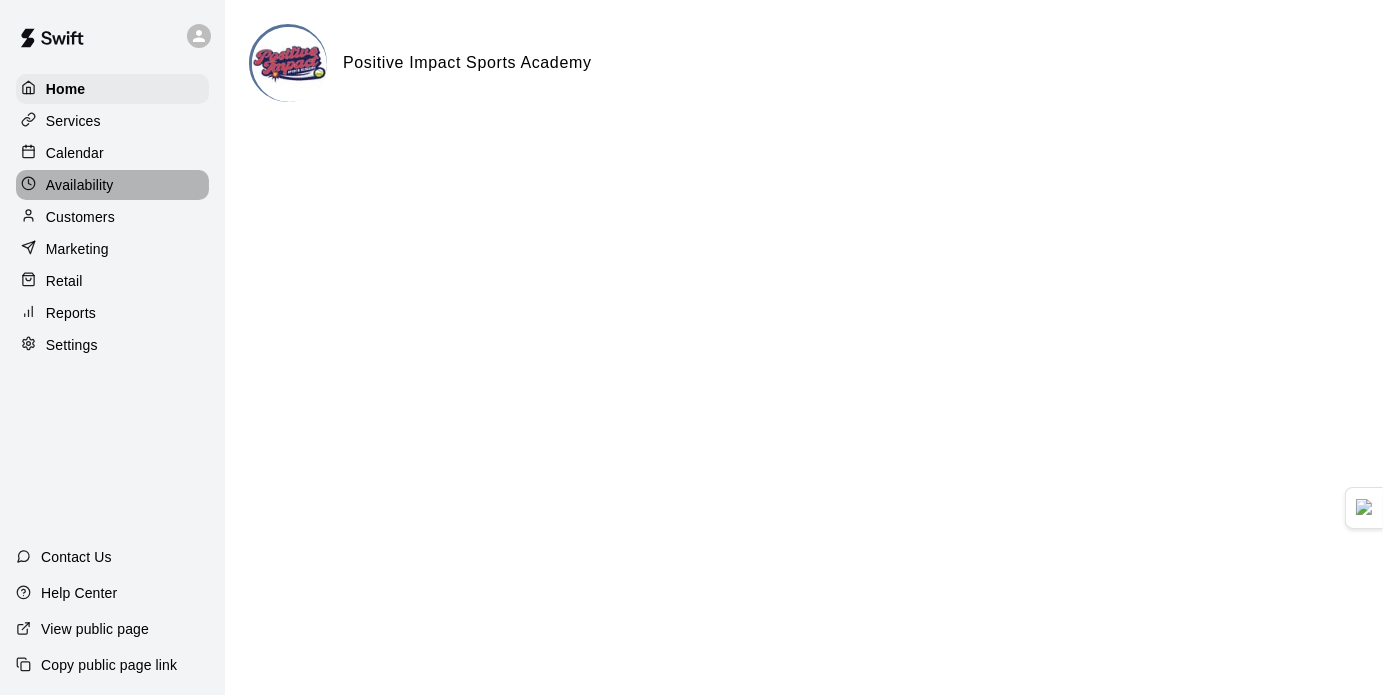click on "Availability" at bounding box center [112, 185] 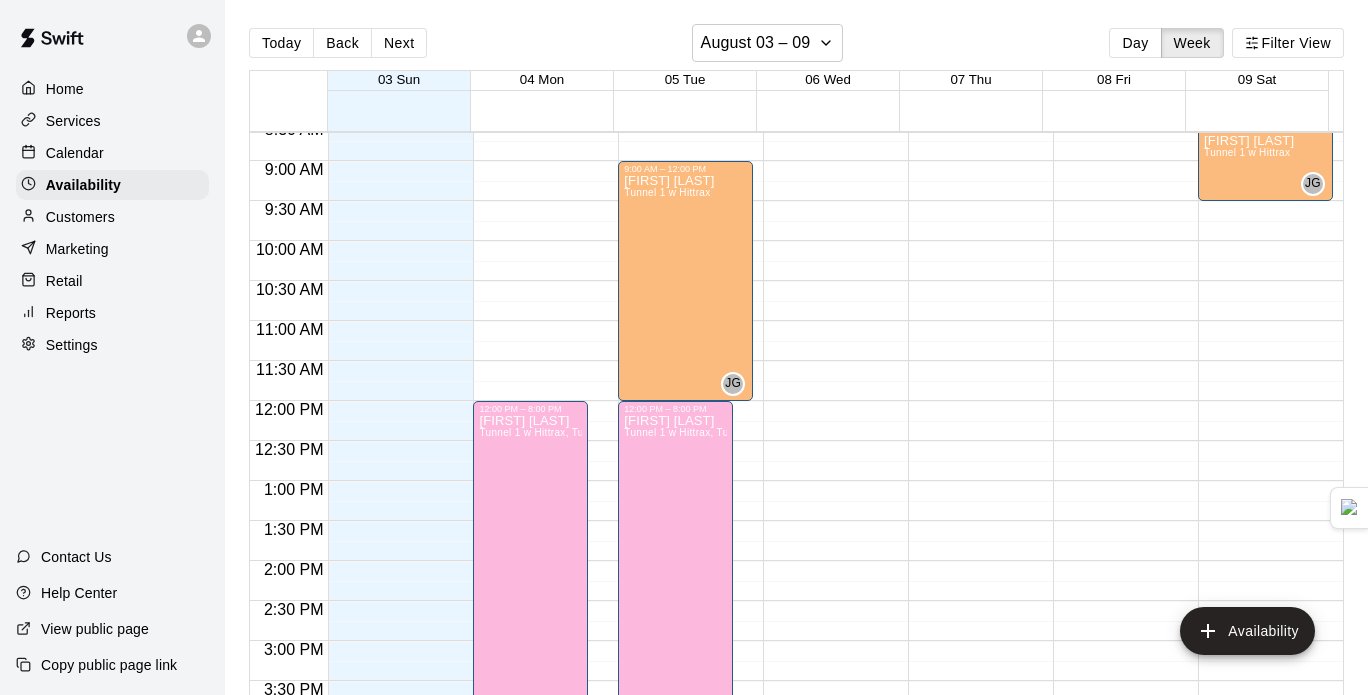 scroll, scrollTop: 686, scrollLeft: 0, axis: vertical 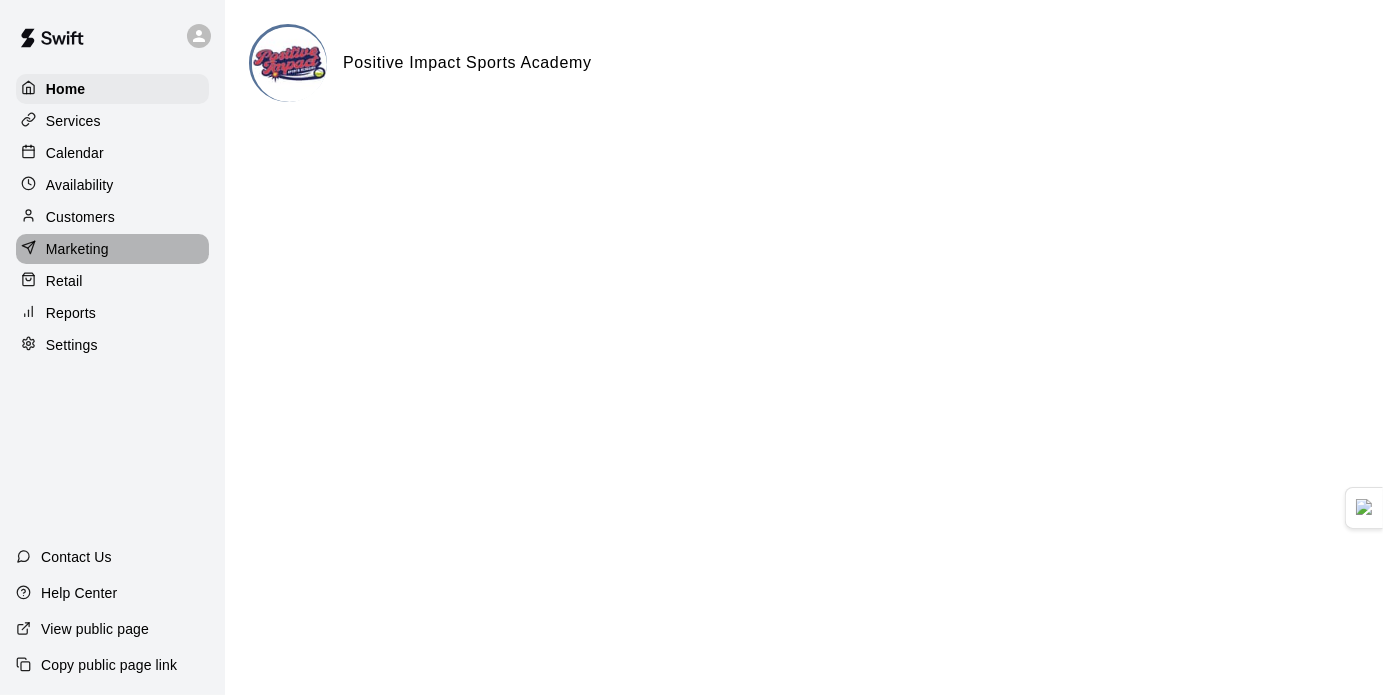 click on "Marketing" at bounding box center (112, 249) 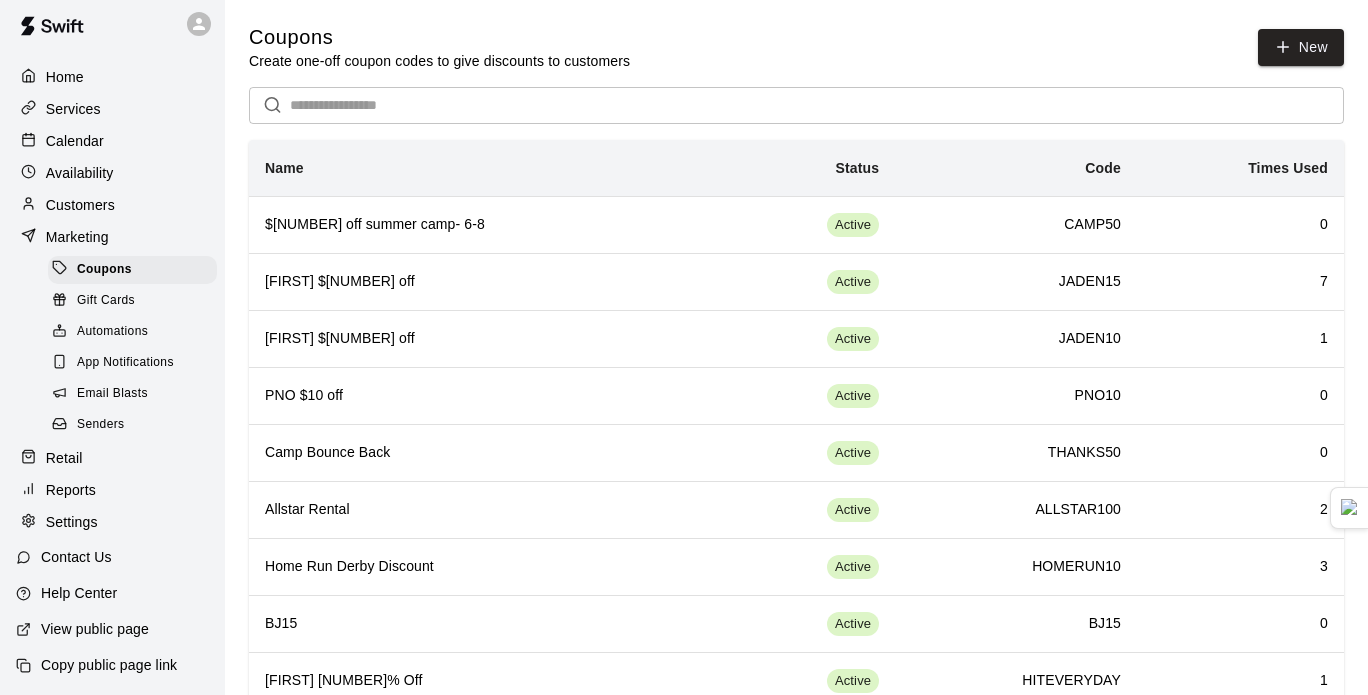 scroll, scrollTop: 30, scrollLeft: 0, axis: vertical 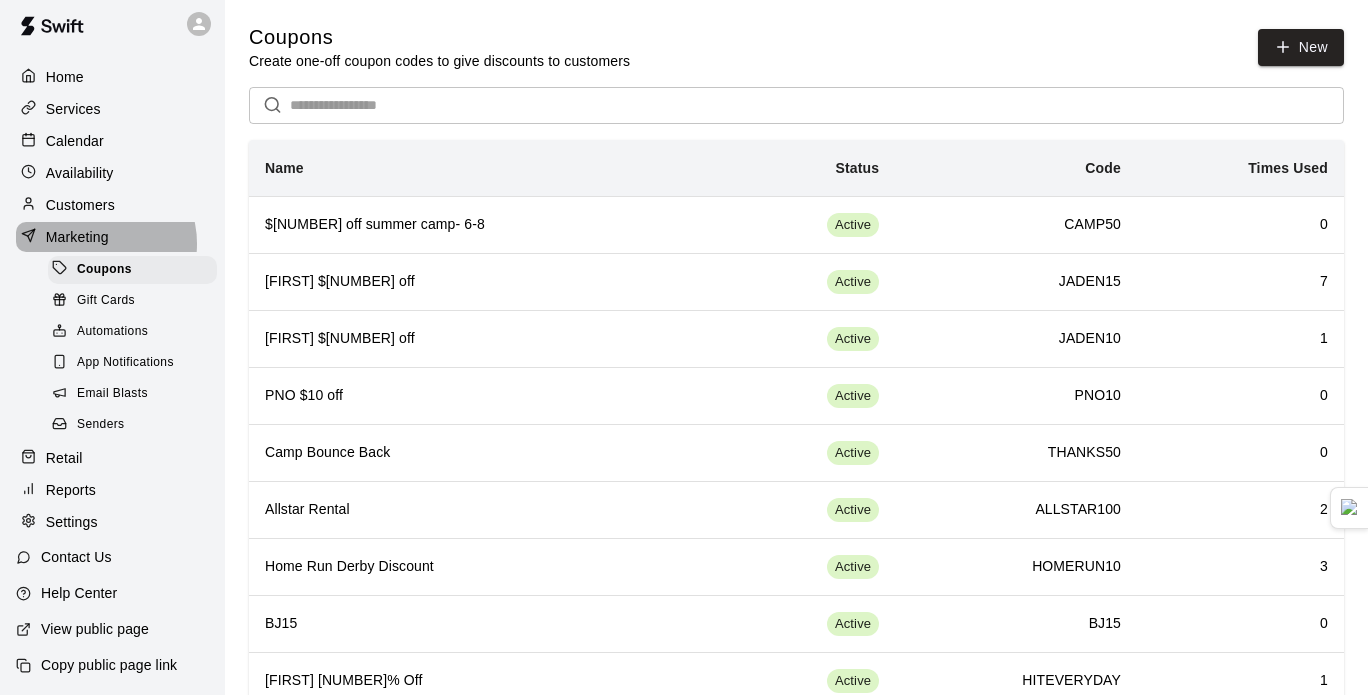 click on "Marketing" at bounding box center (77, 237) 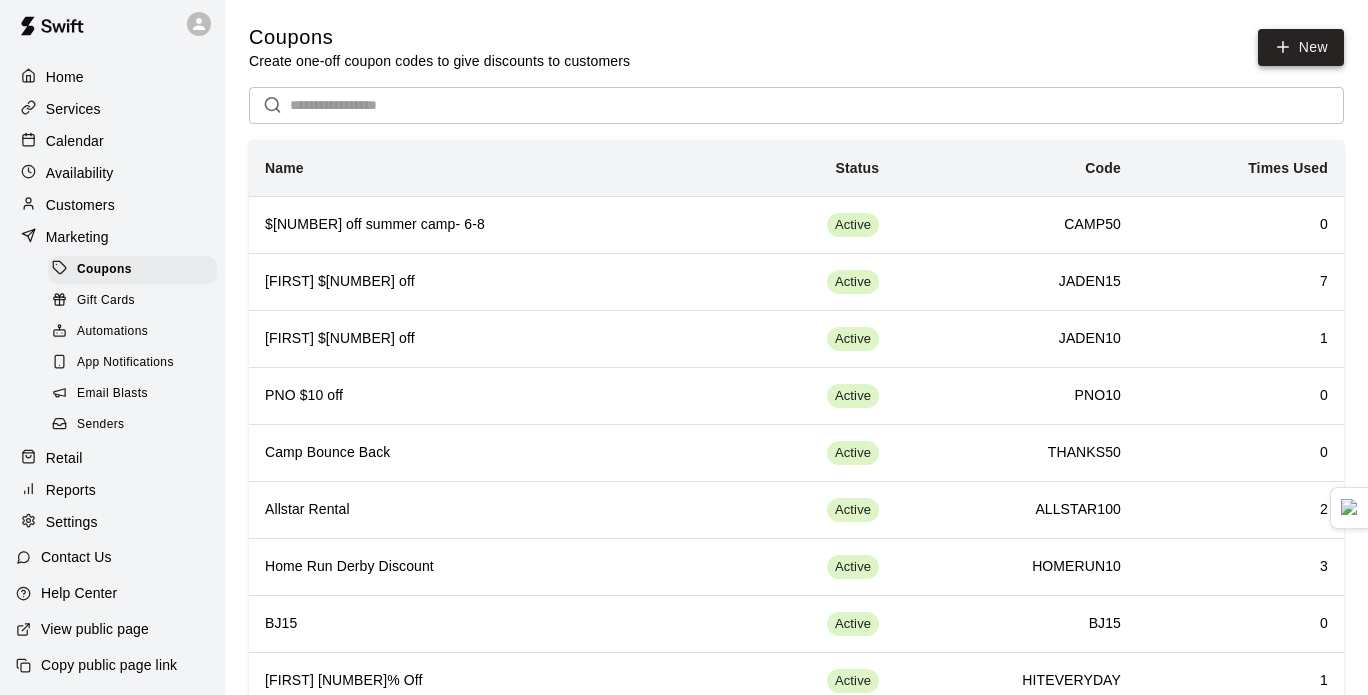 click on "New" at bounding box center [1301, 47] 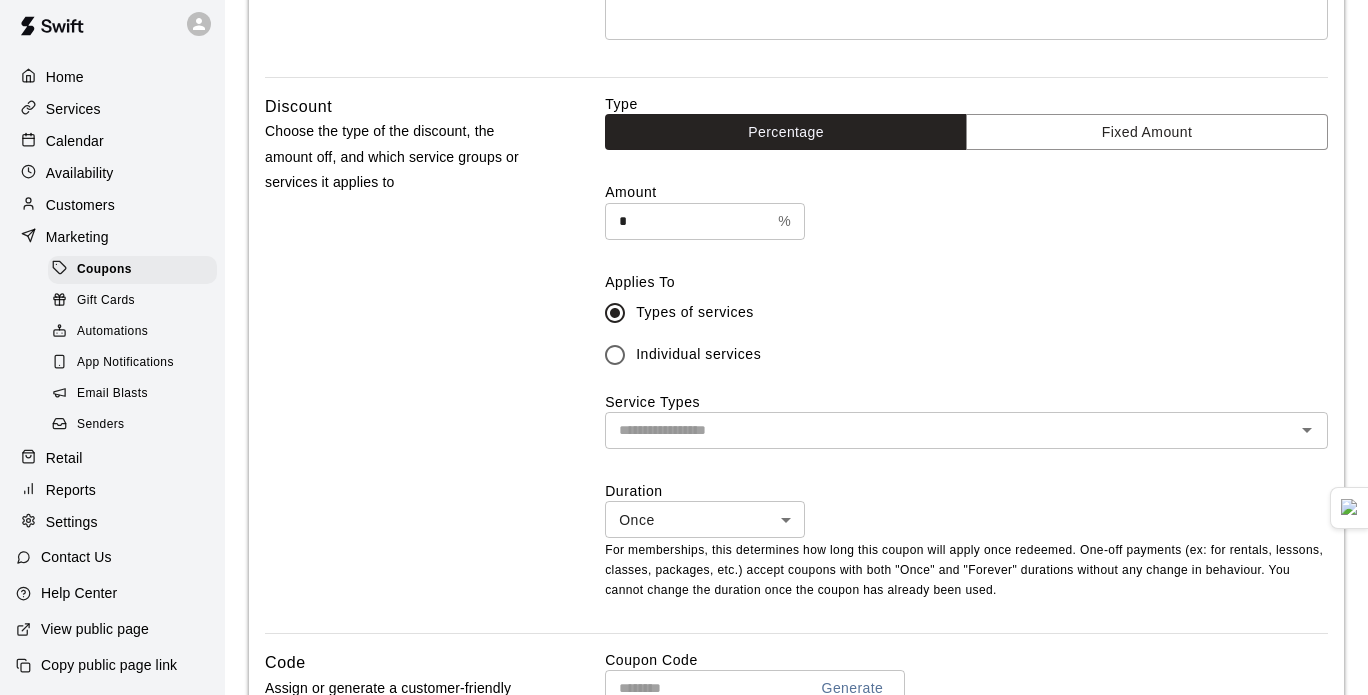 scroll, scrollTop: 454, scrollLeft: 0, axis: vertical 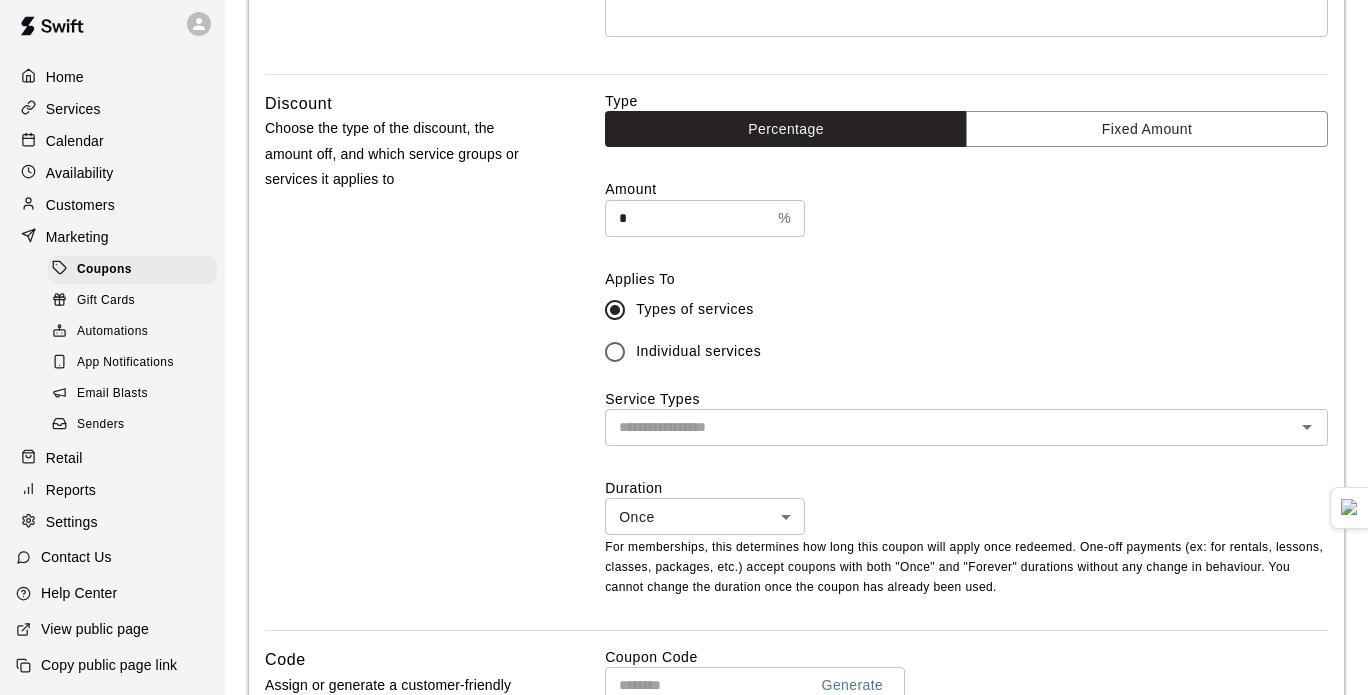 type on "**********" 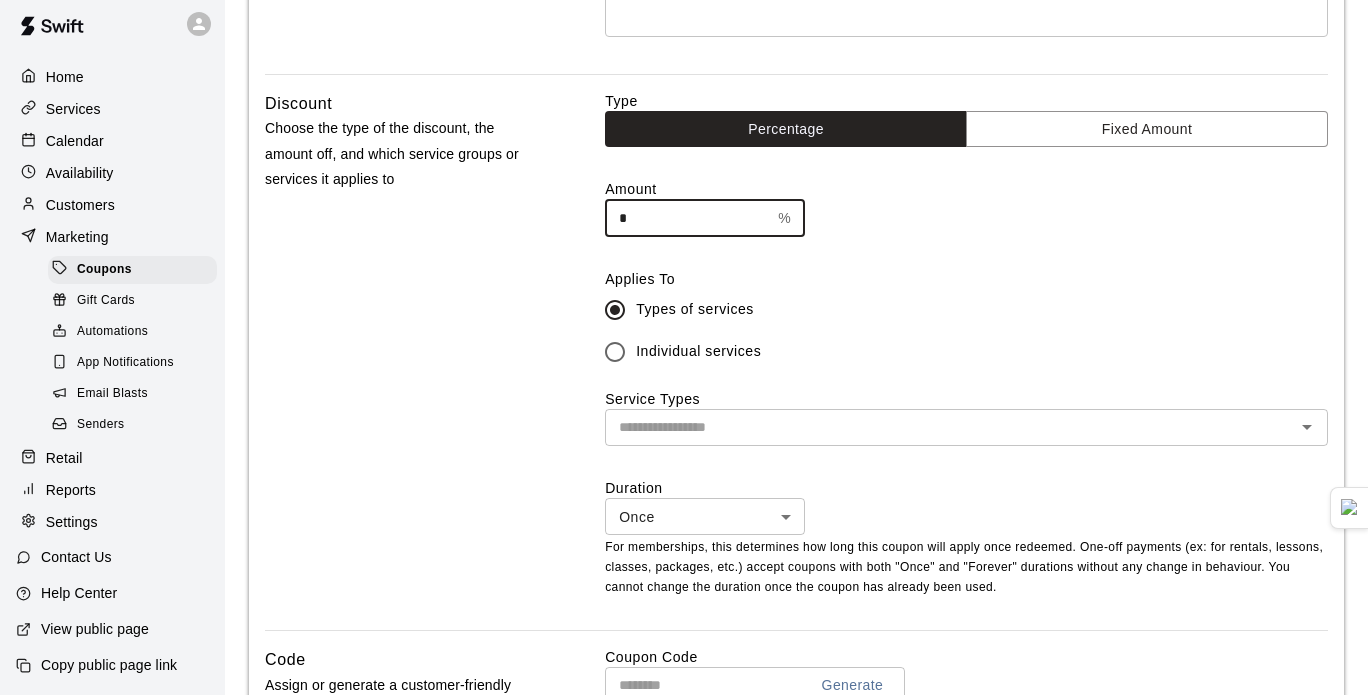 click on "*" at bounding box center [687, 218] 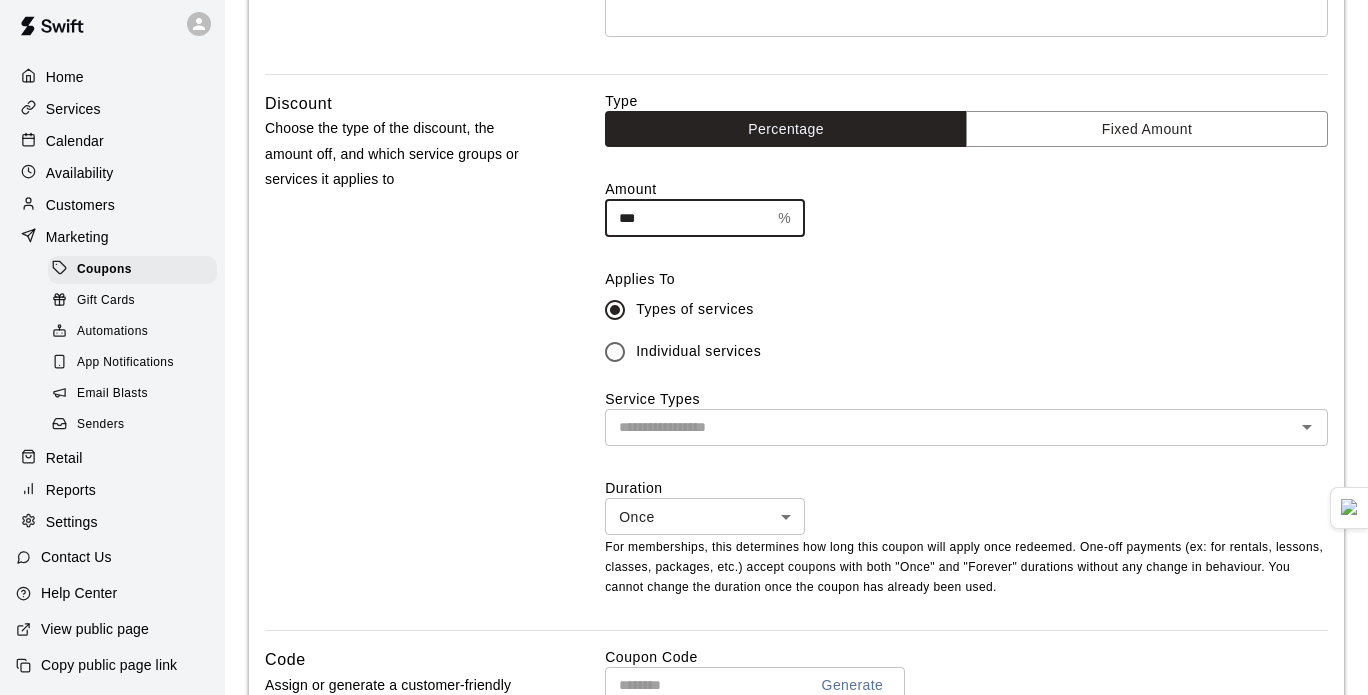 type on "***" 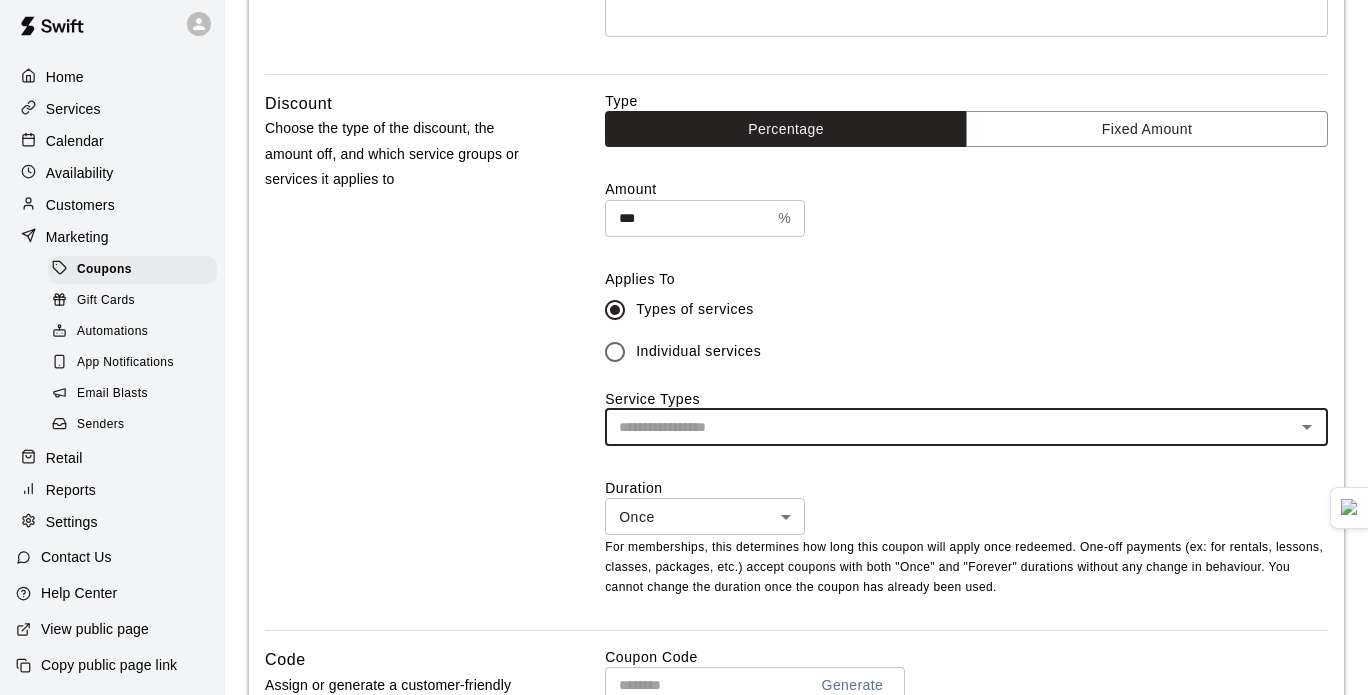 scroll, scrollTop: 525, scrollLeft: 0, axis: vertical 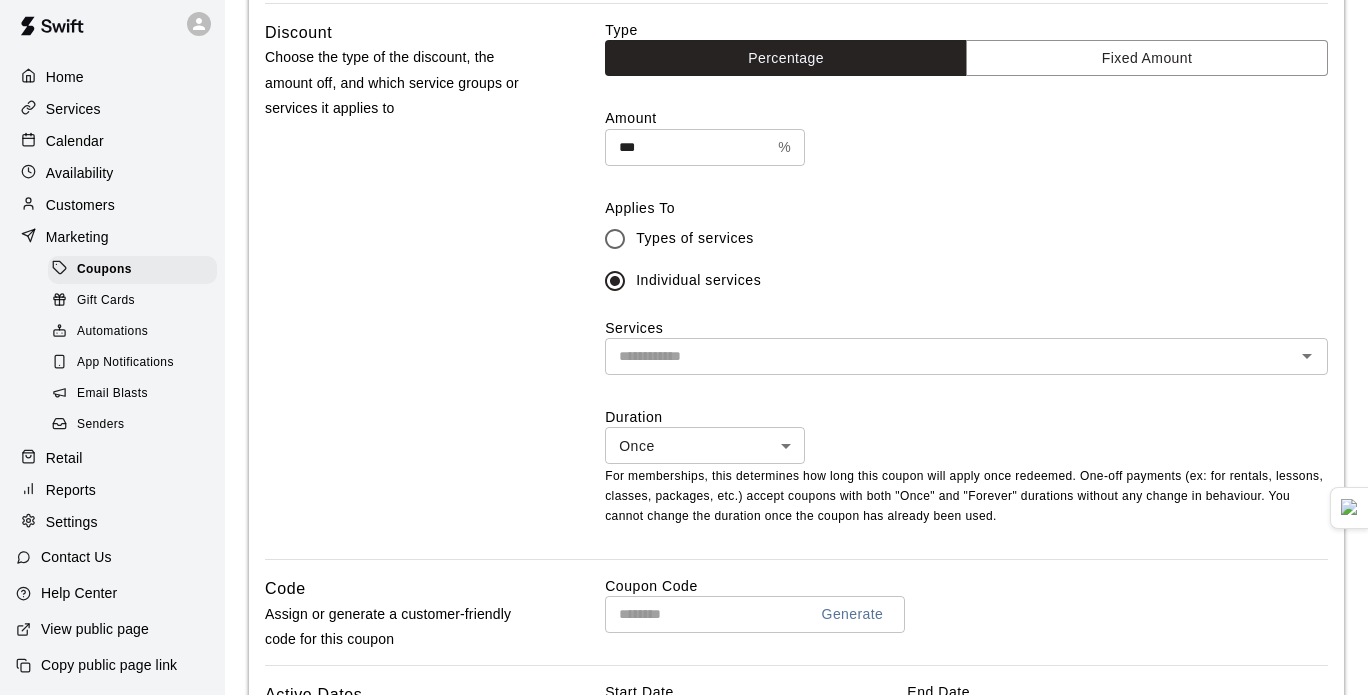 click at bounding box center [950, 356] 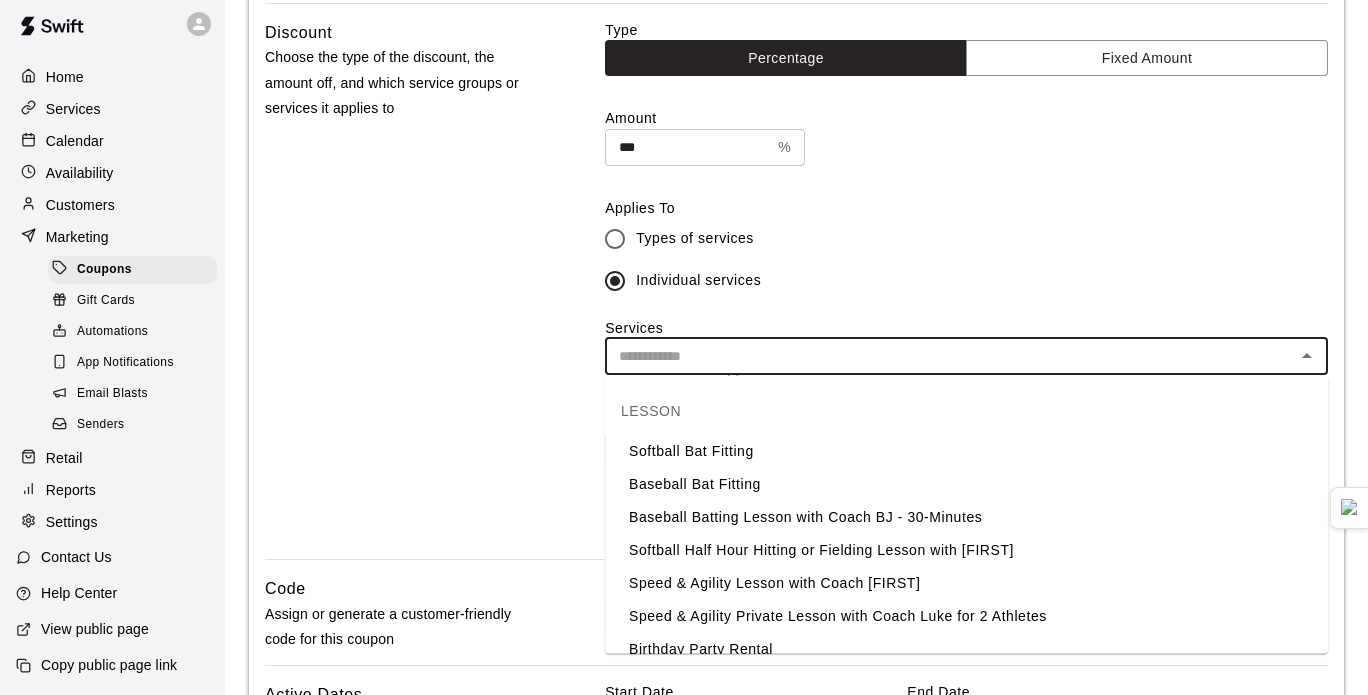 scroll, scrollTop: 262, scrollLeft: 0, axis: vertical 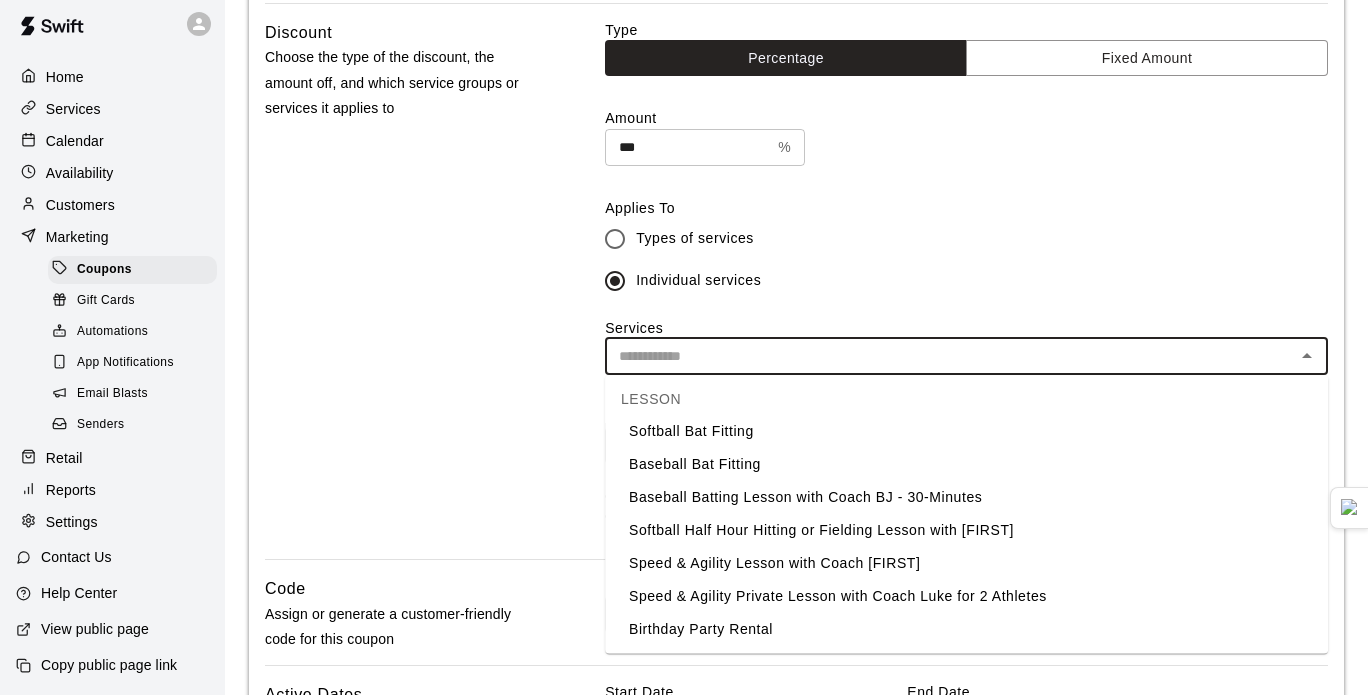 click on "Softball Half Hour Hitting or Fielding Lesson with [FIRST]" at bounding box center [966, 530] 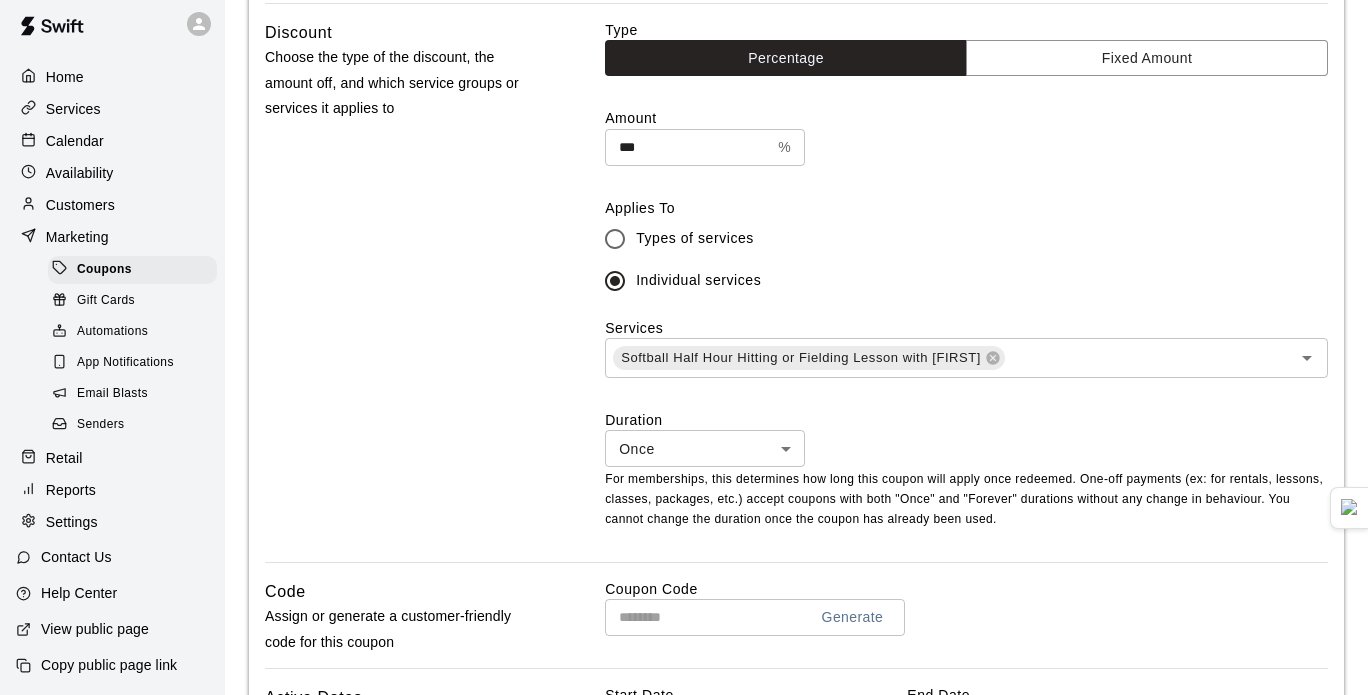 click on "Discount Choose the type of the discount, the amount off, and which service groups or services it applies to" at bounding box center (403, 291) 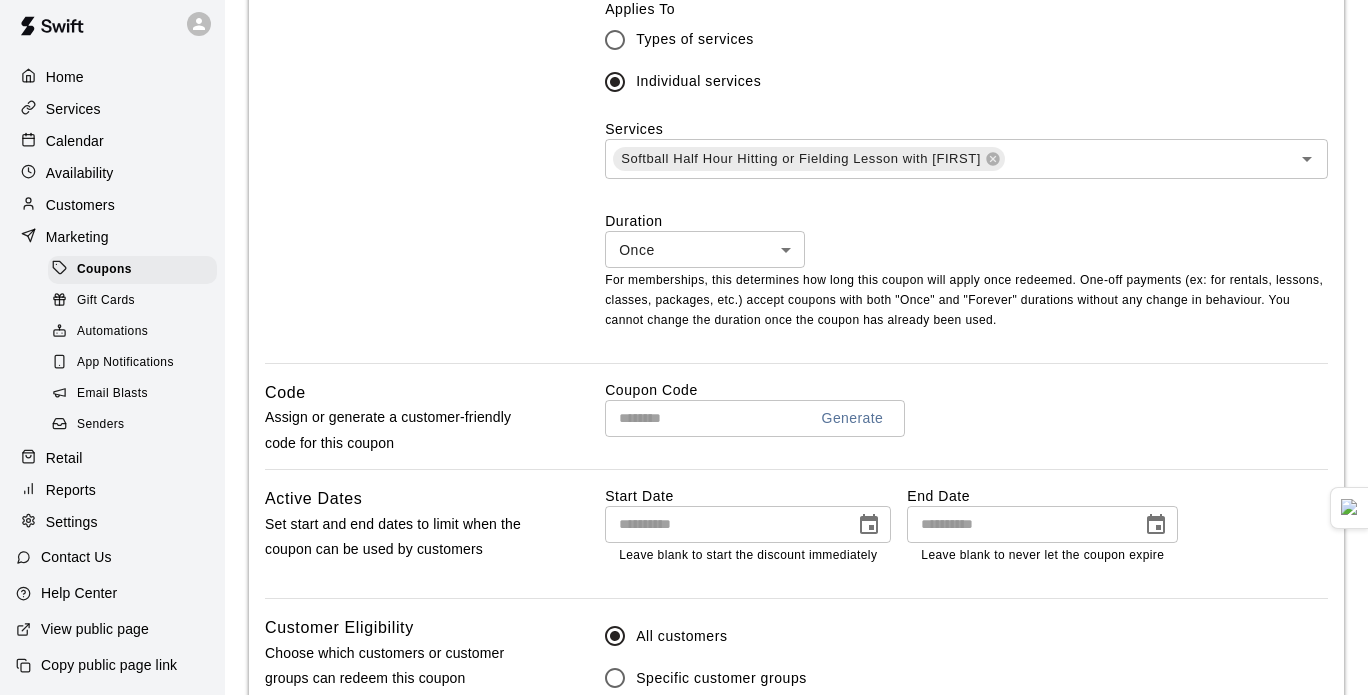 scroll, scrollTop: 725, scrollLeft: 0, axis: vertical 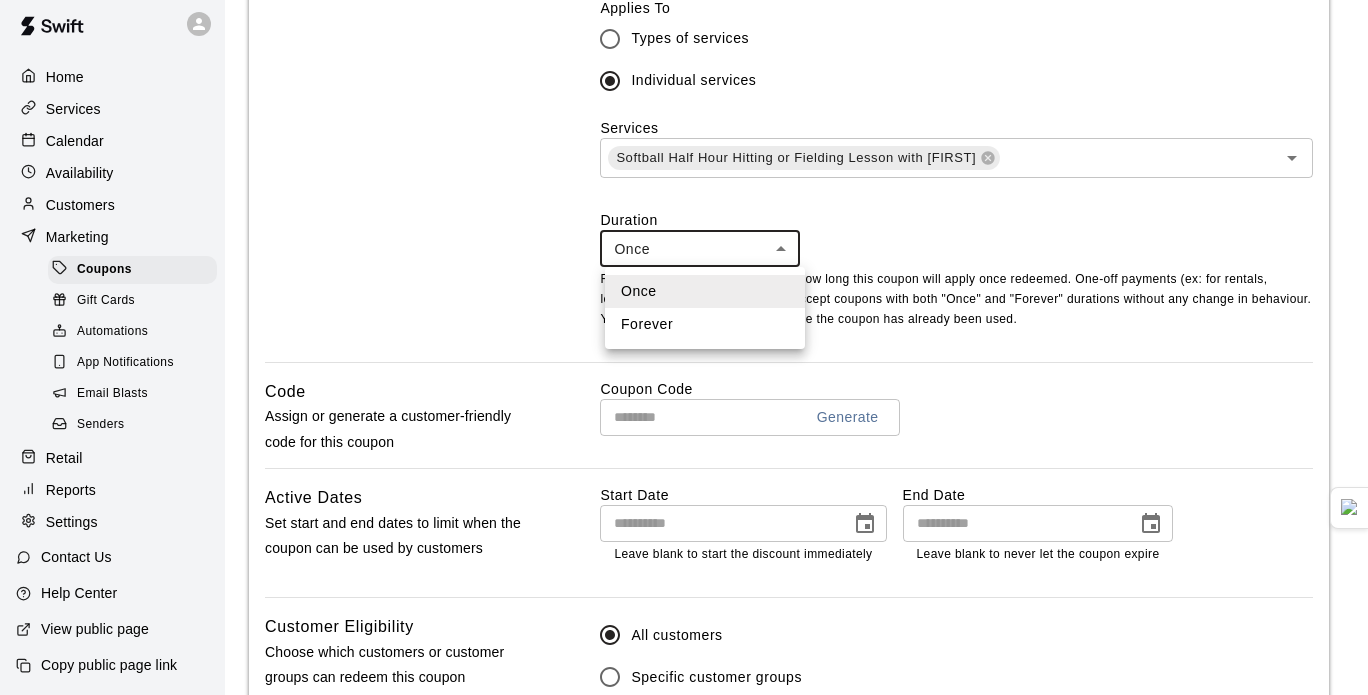 click on "**********" at bounding box center [684, 144] 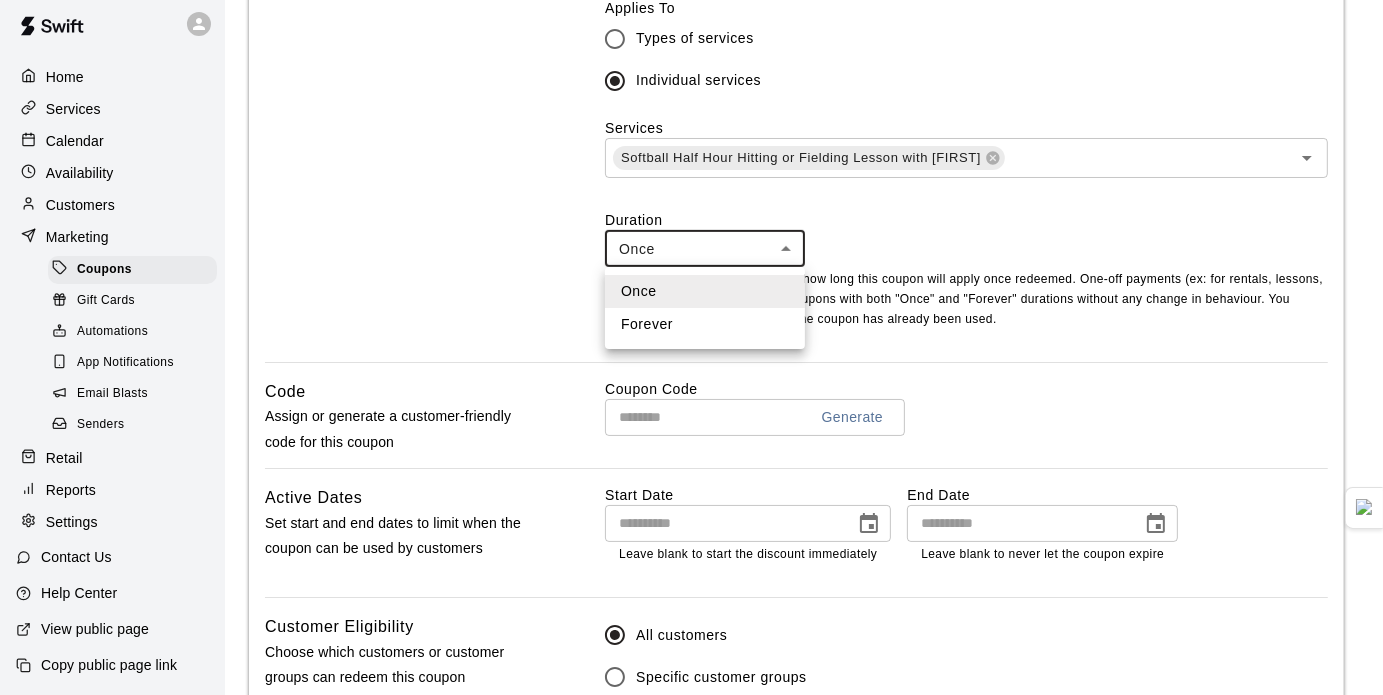 click on "Forever" at bounding box center [705, 324] 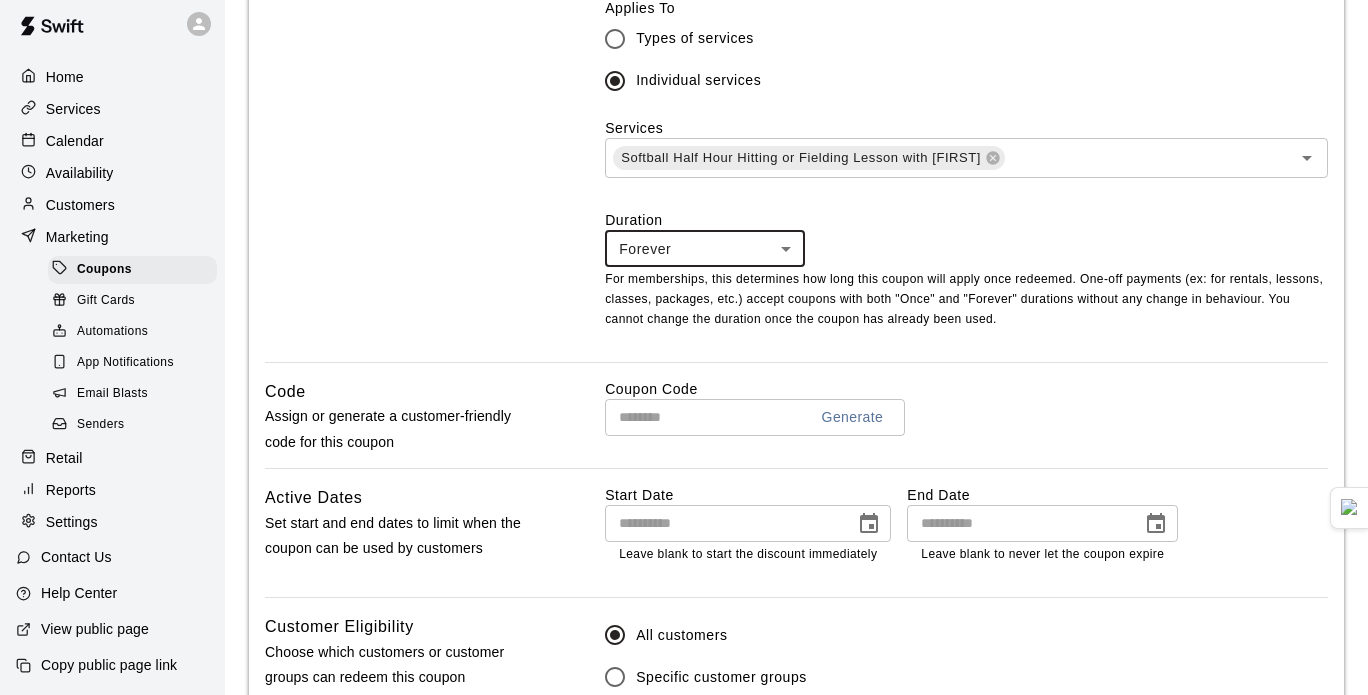 scroll, scrollTop: 780, scrollLeft: 0, axis: vertical 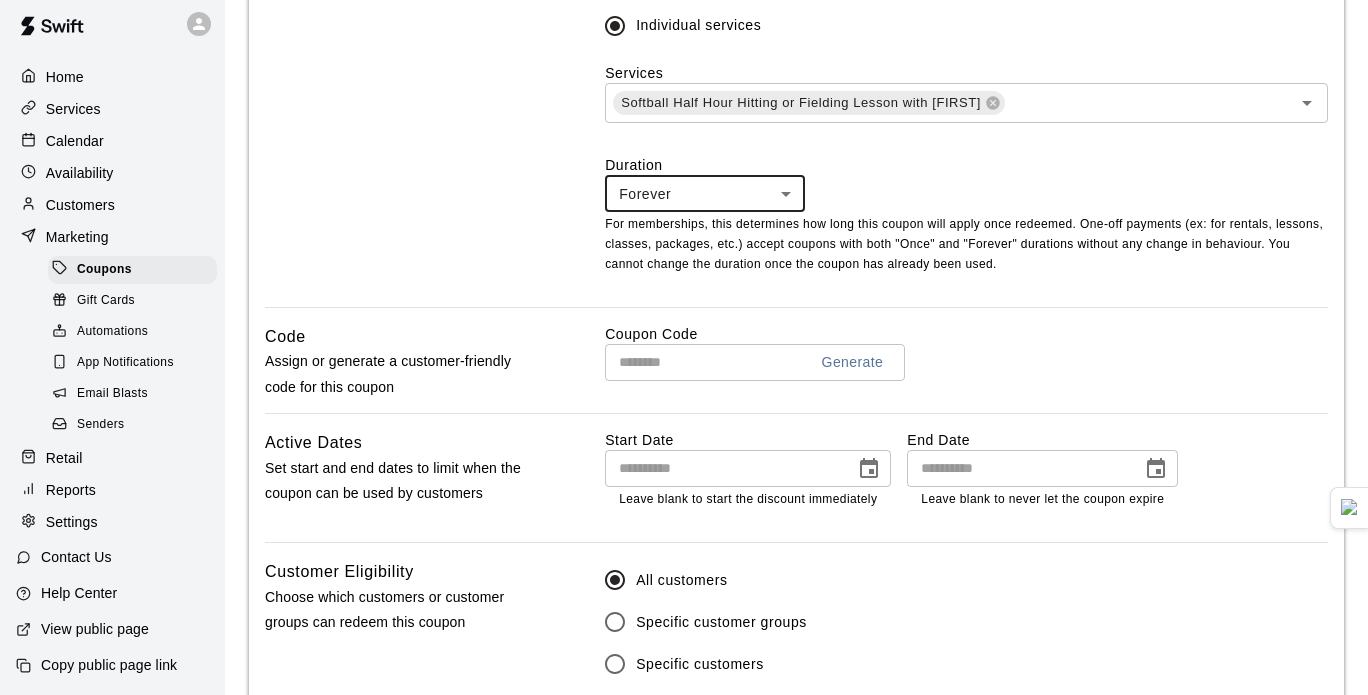 click at bounding box center [698, 362] 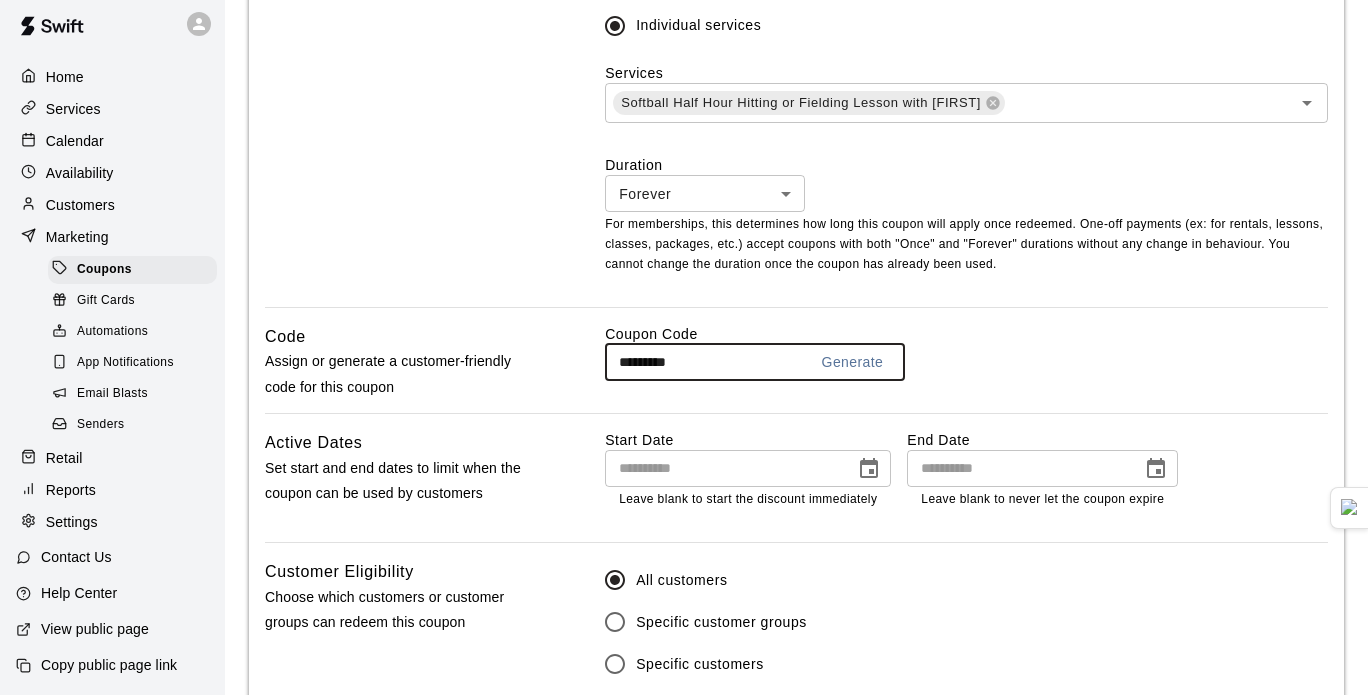 scroll, scrollTop: 976, scrollLeft: 0, axis: vertical 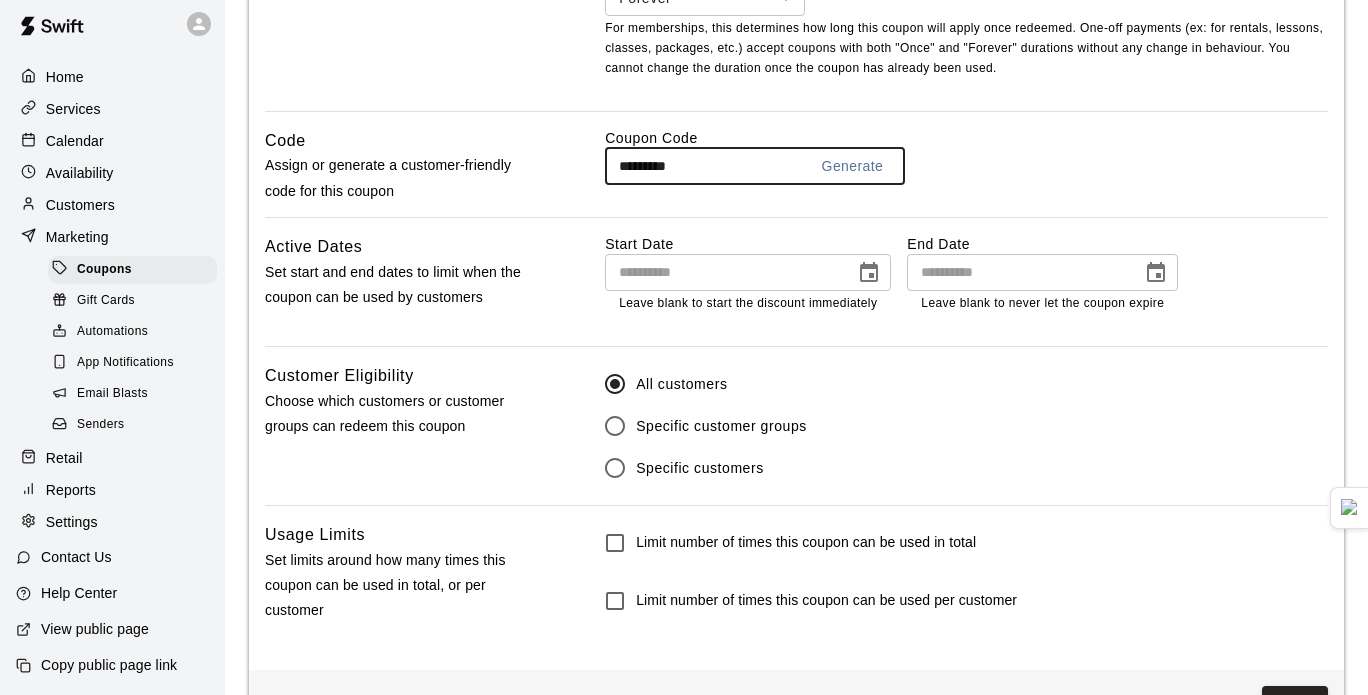 type on "*********" 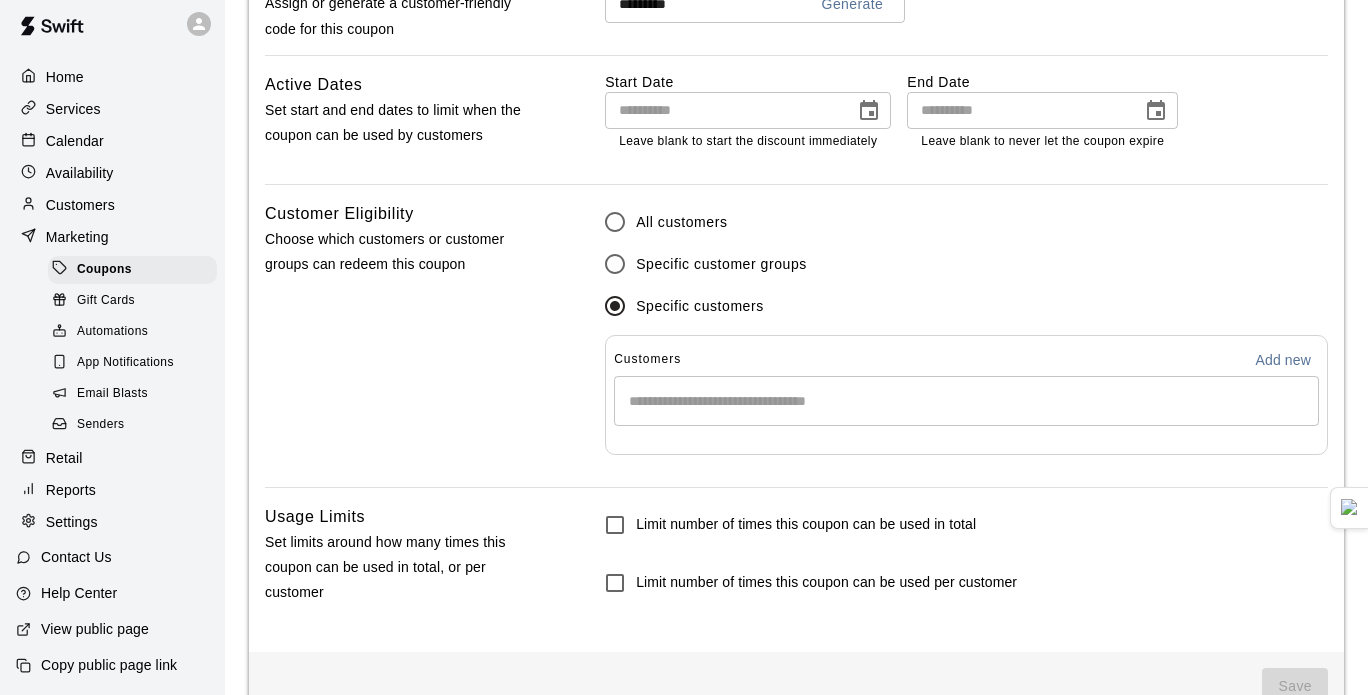 scroll, scrollTop: 1148, scrollLeft: 0, axis: vertical 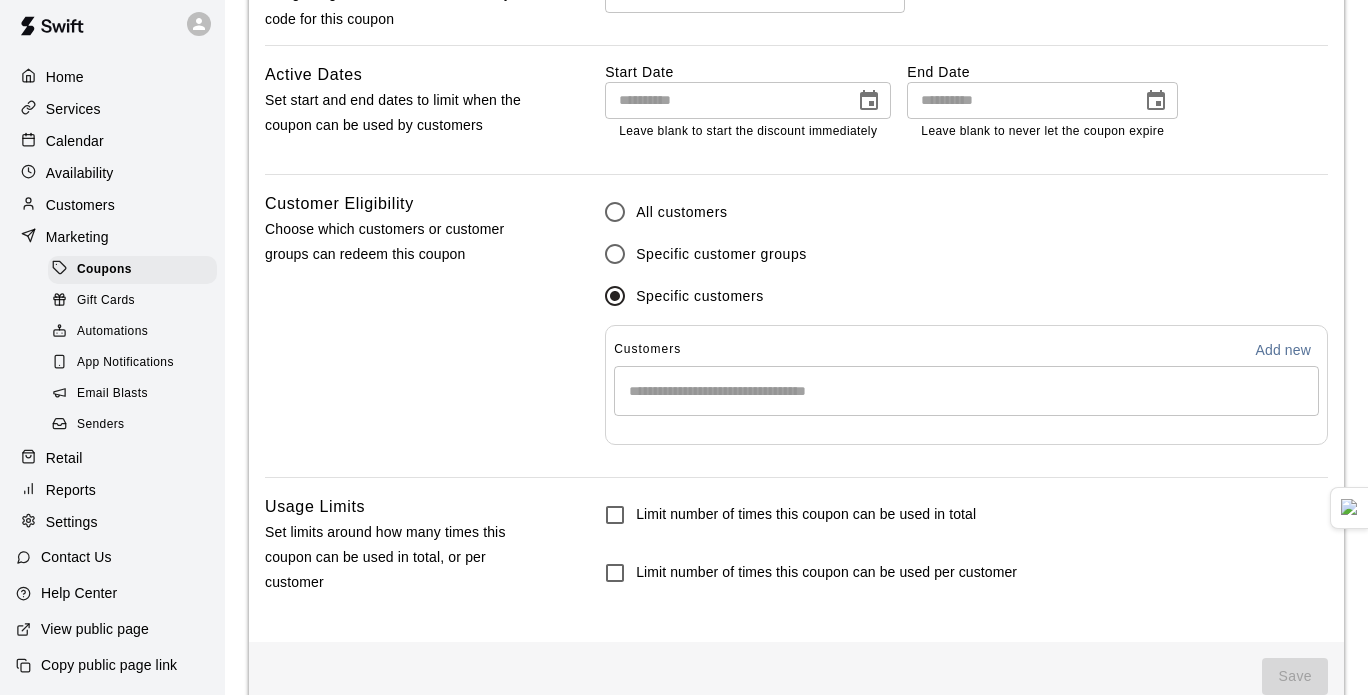 click on "​" at bounding box center [966, 391] 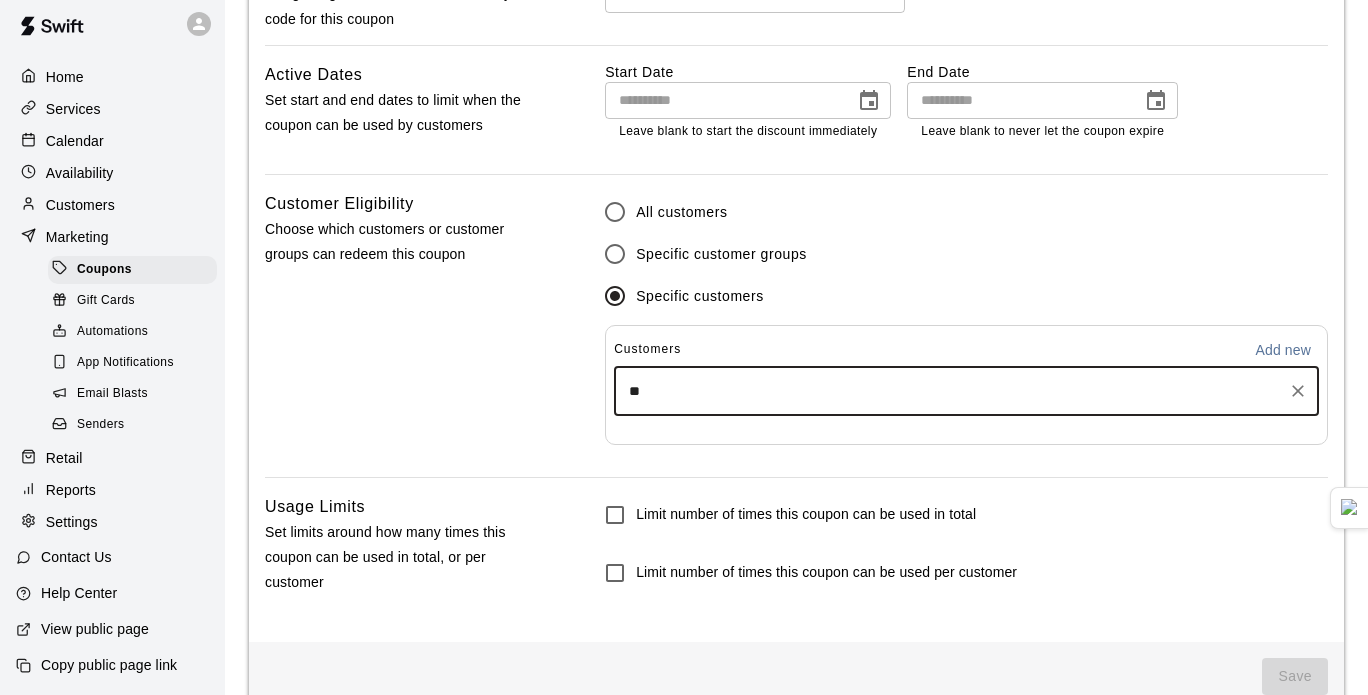 type on "***" 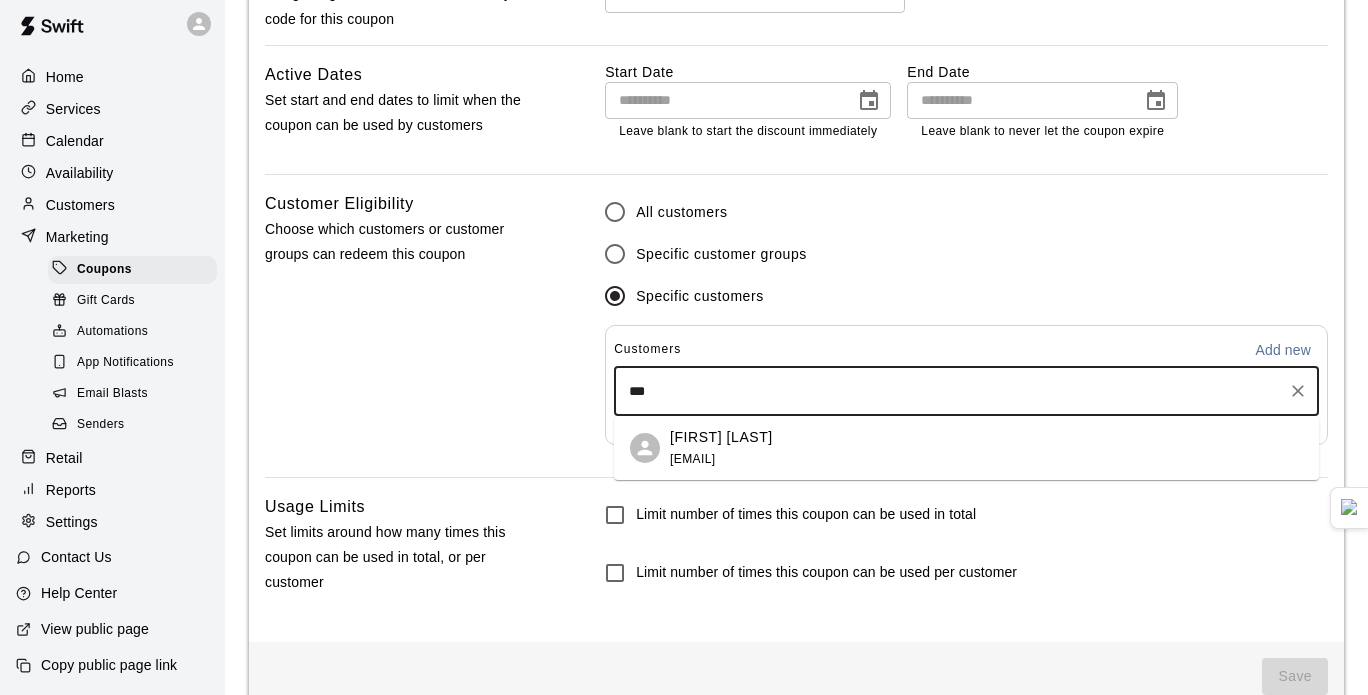 click on "[FIRST] [LAST] [EMAIL]" at bounding box center [966, 448] 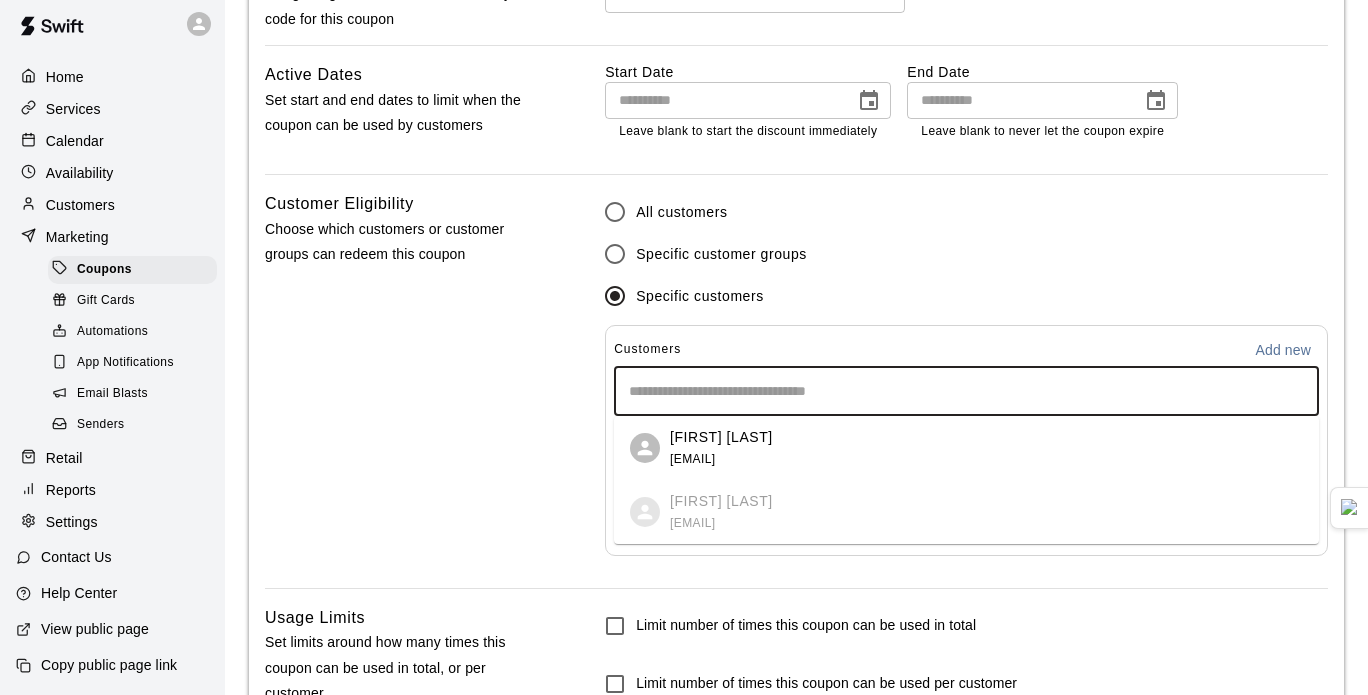 click at bounding box center (966, 391) 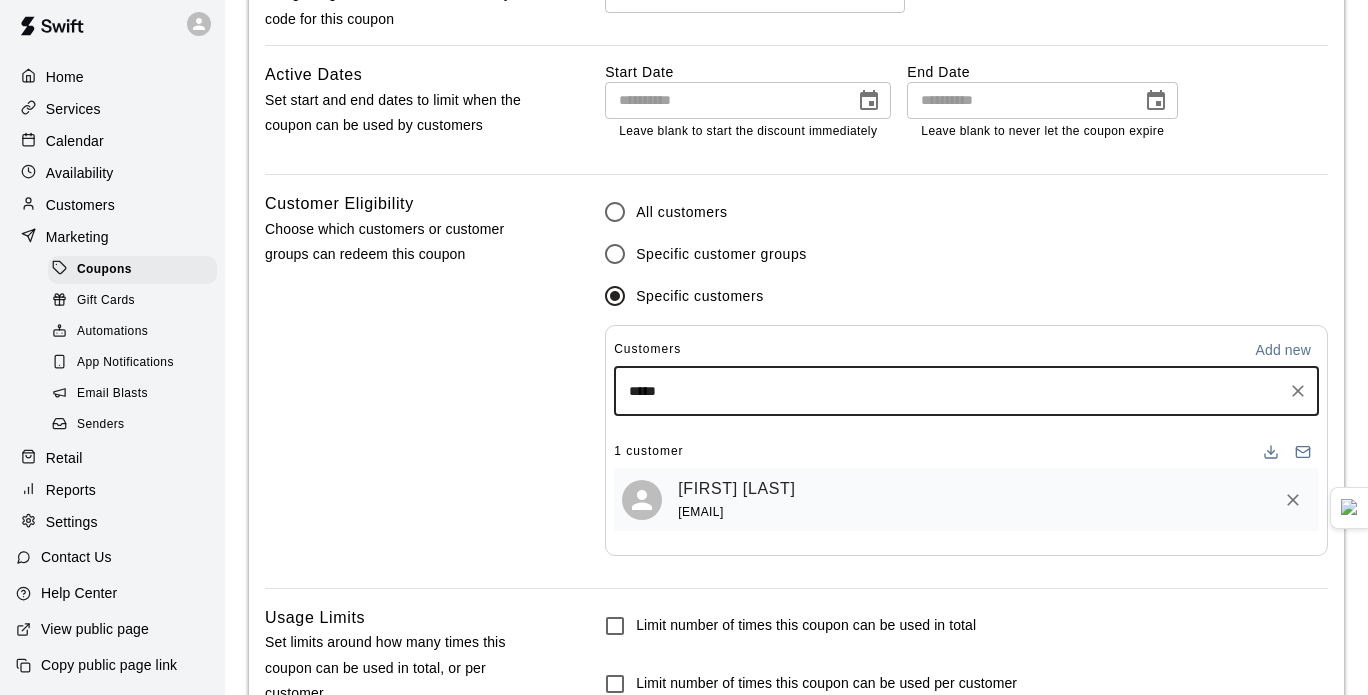 type on "******" 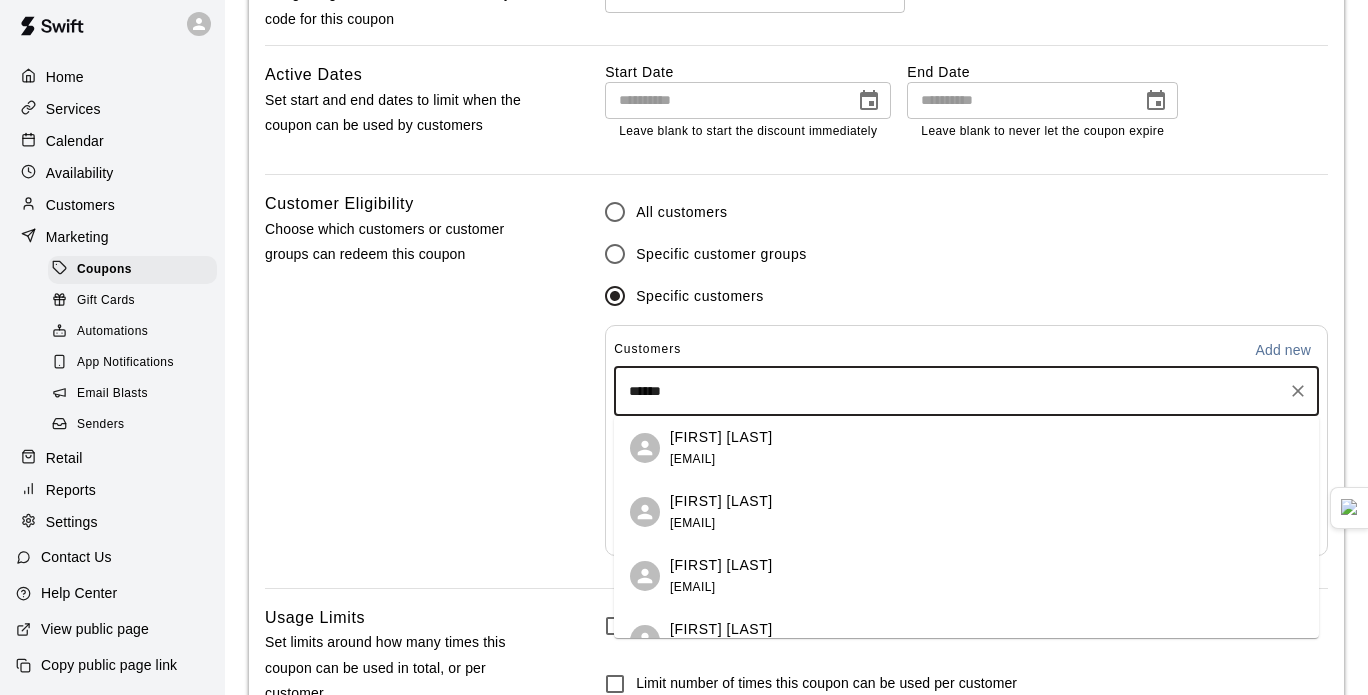 click on "[FIRST] [LAST]" at bounding box center [721, 501] 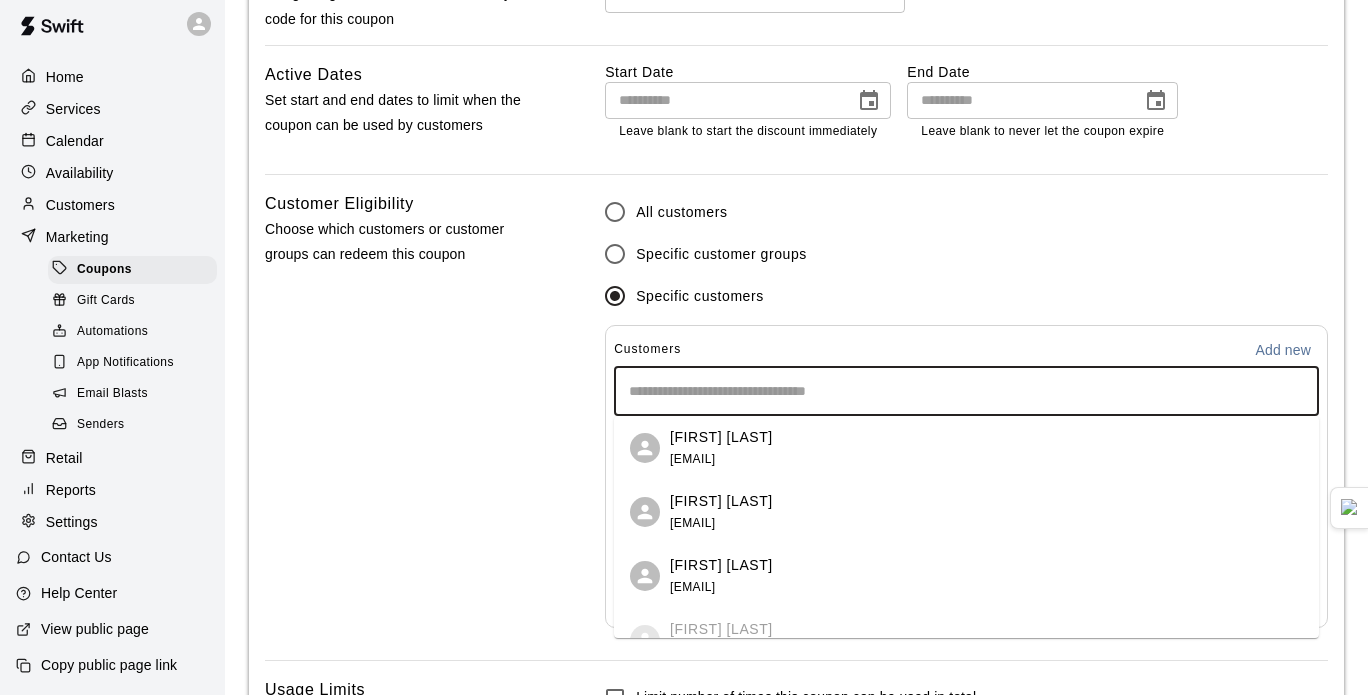 click at bounding box center (966, 391) 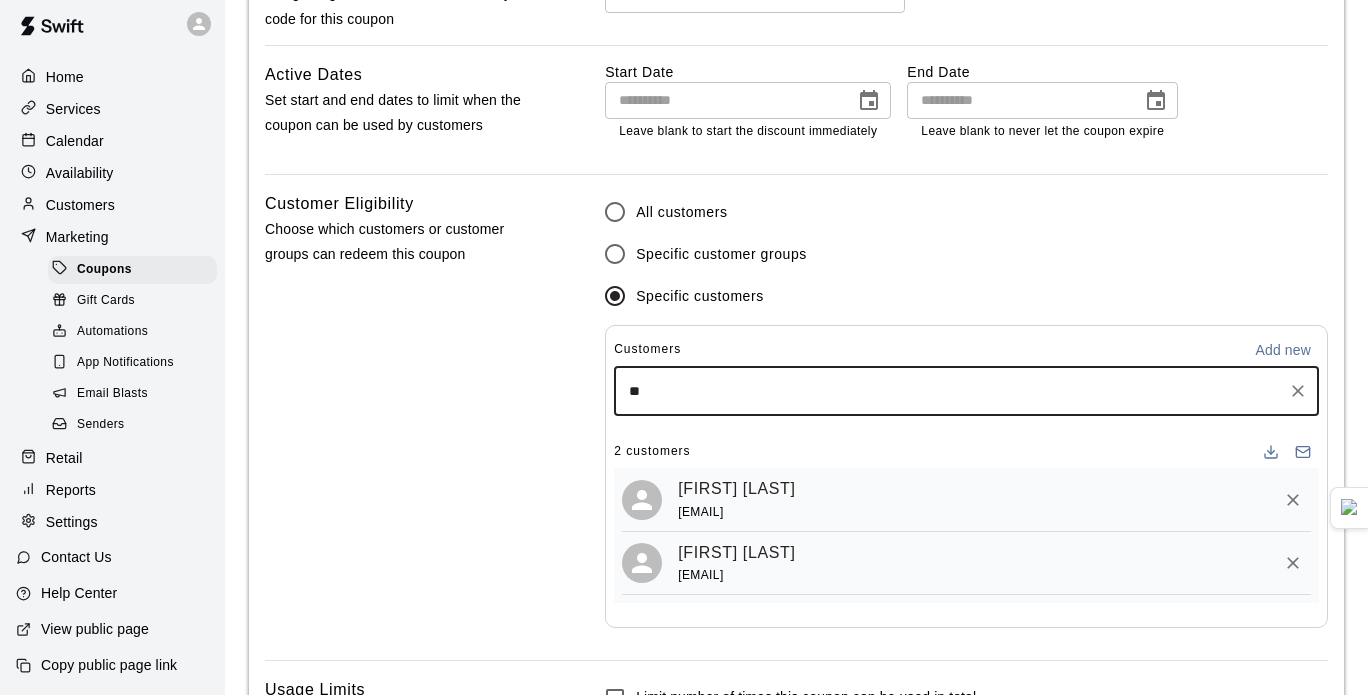 type on "***" 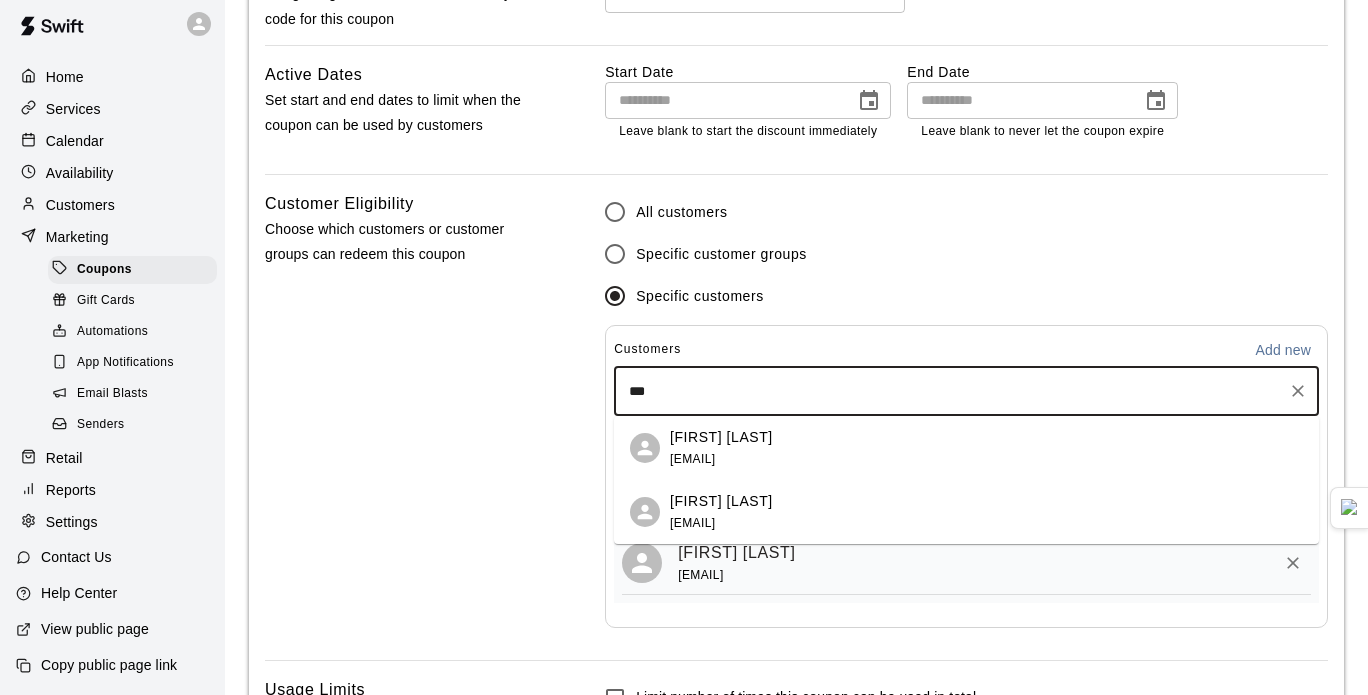 click on "[FIRST] [LAST] [EMAIL]" at bounding box center (721, 512) 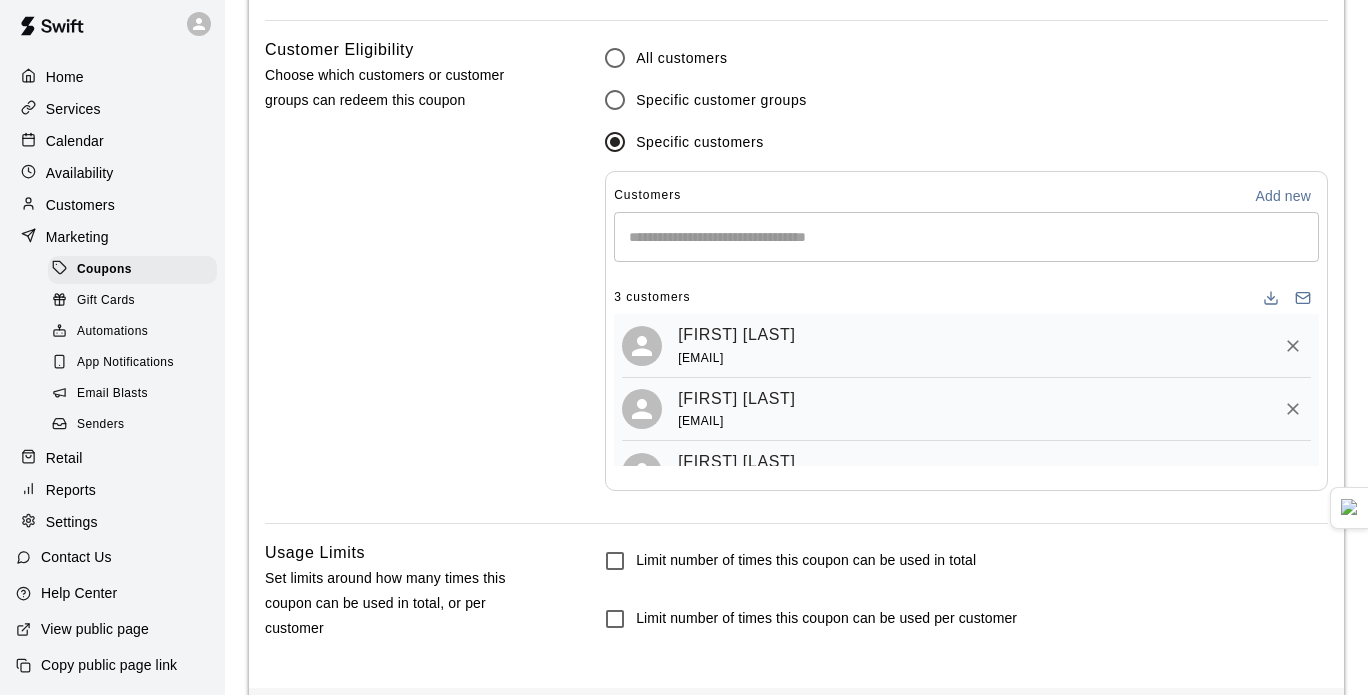 scroll, scrollTop: 1386, scrollLeft: 0, axis: vertical 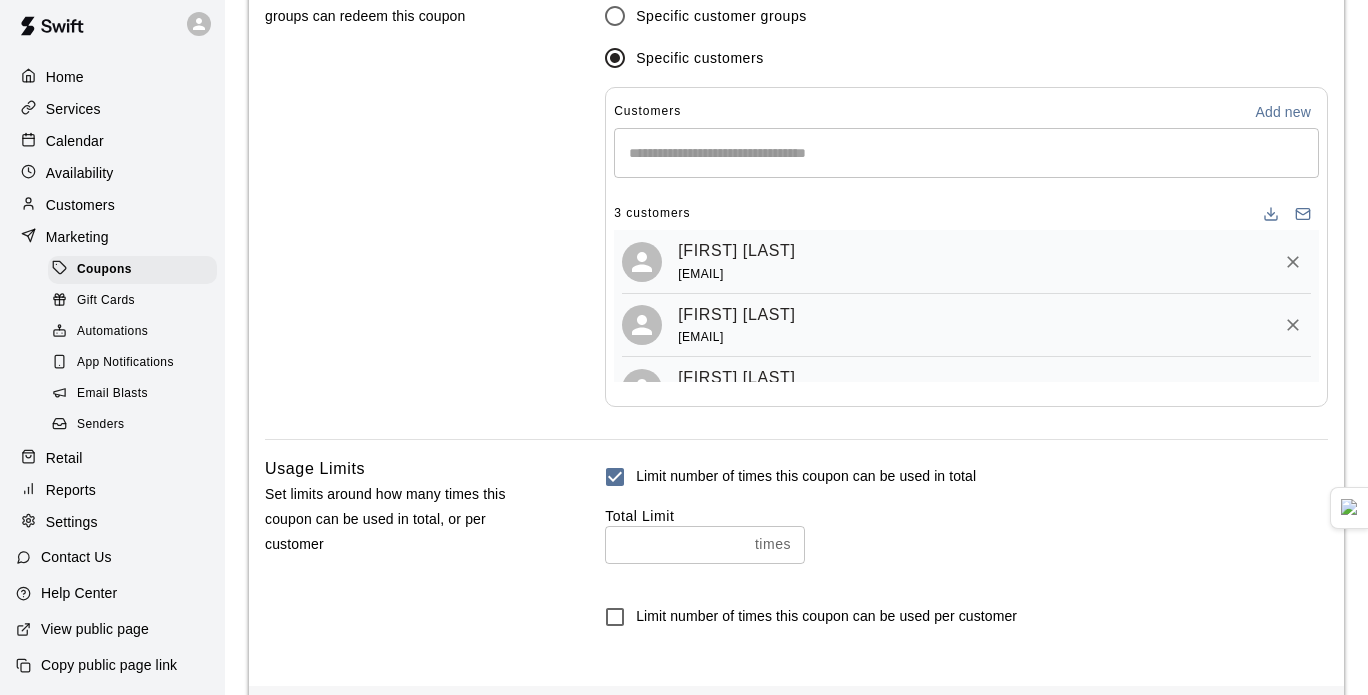 click at bounding box center (676, 544) 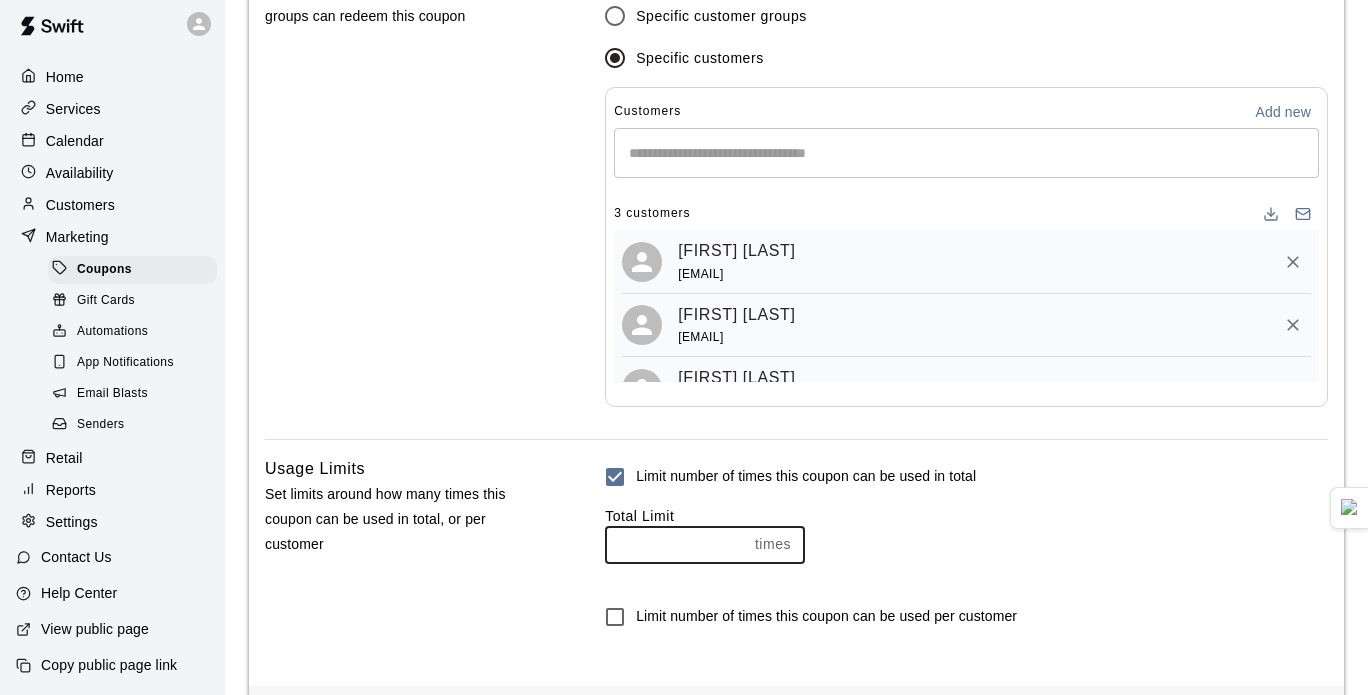 type on "*" 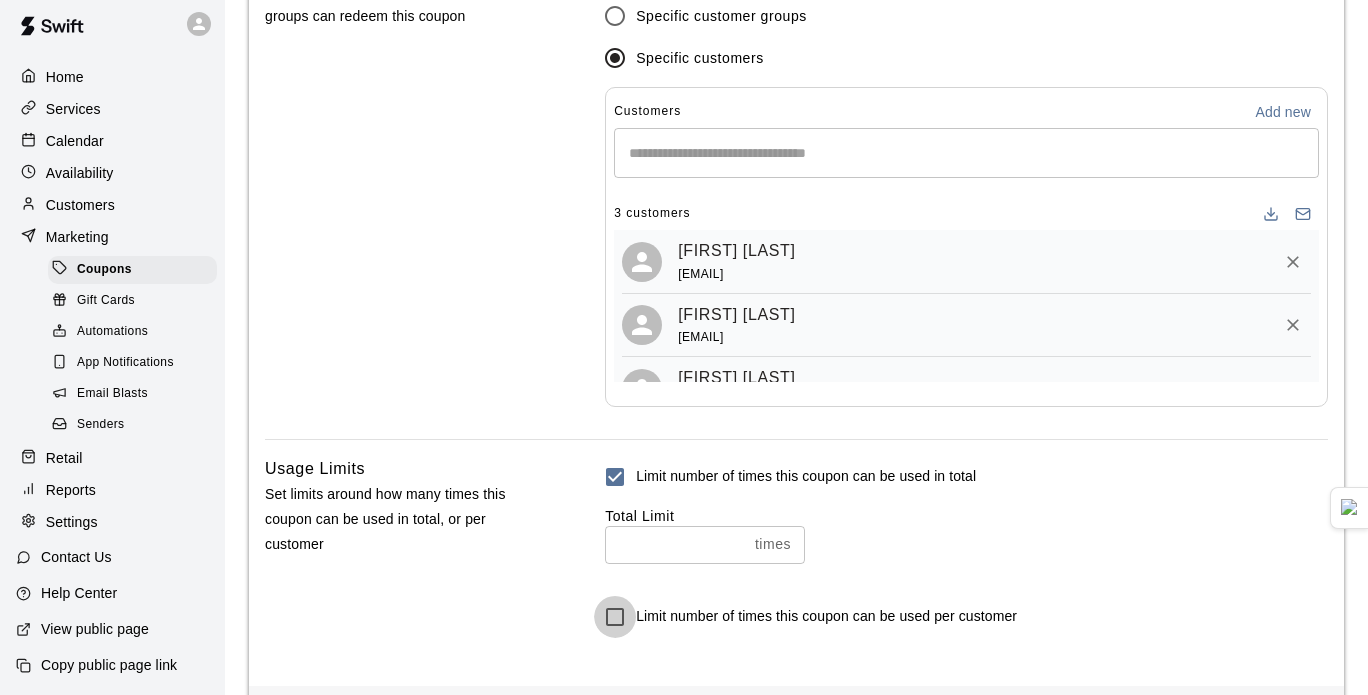 scroll, scrollTop: 1470, scrollLeft: 0, axis: vertical 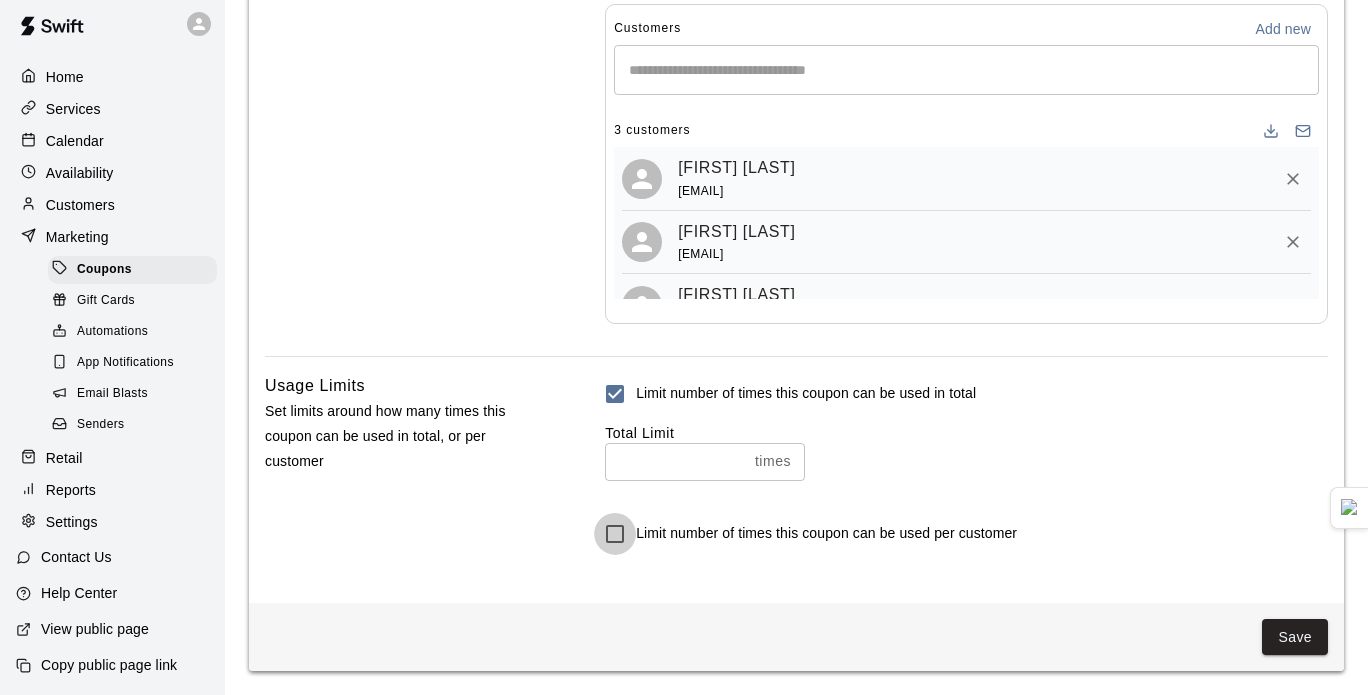 click on "Usage Limits Set limits around how many times this coupon can be used in total, or per customer Limit number of times this coupon can be used in total Total Limit * times ​ Limit number of times this coupon can be used per customer" at bounding box center [796, 479] 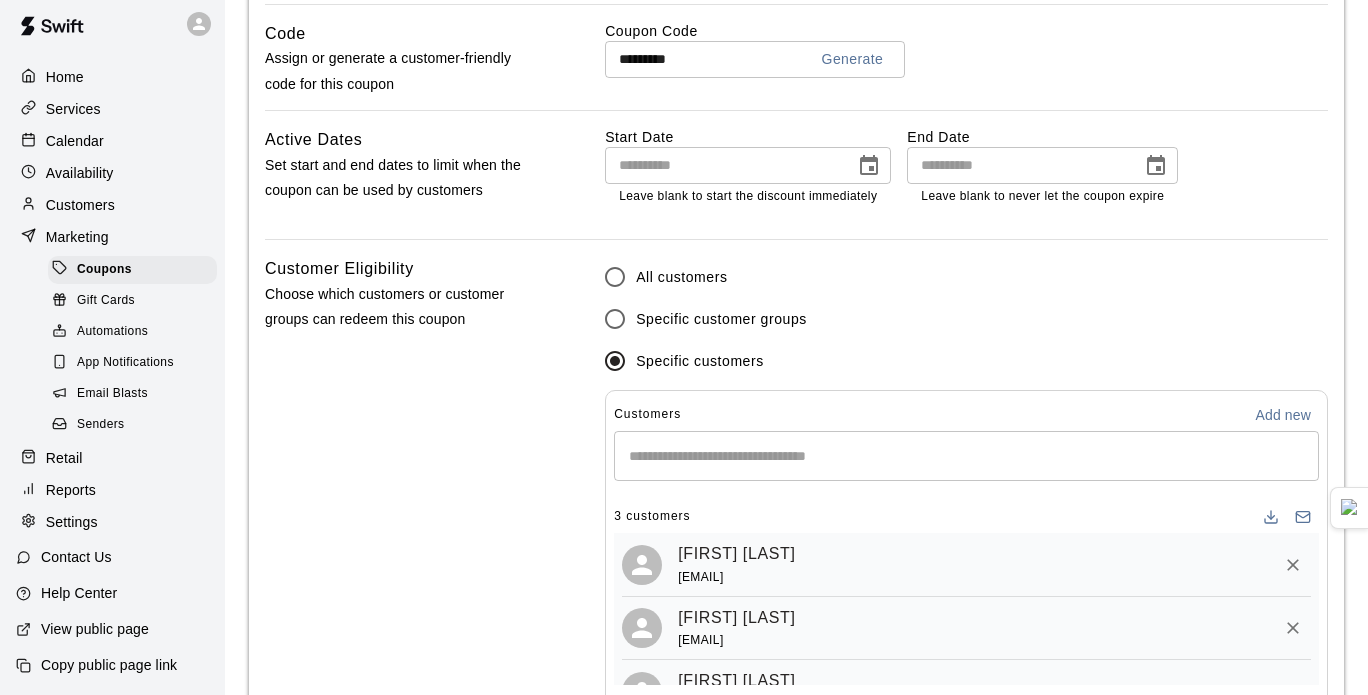 scroll, scrollTop: 1470, scrollLeft: 0, axis: vertical 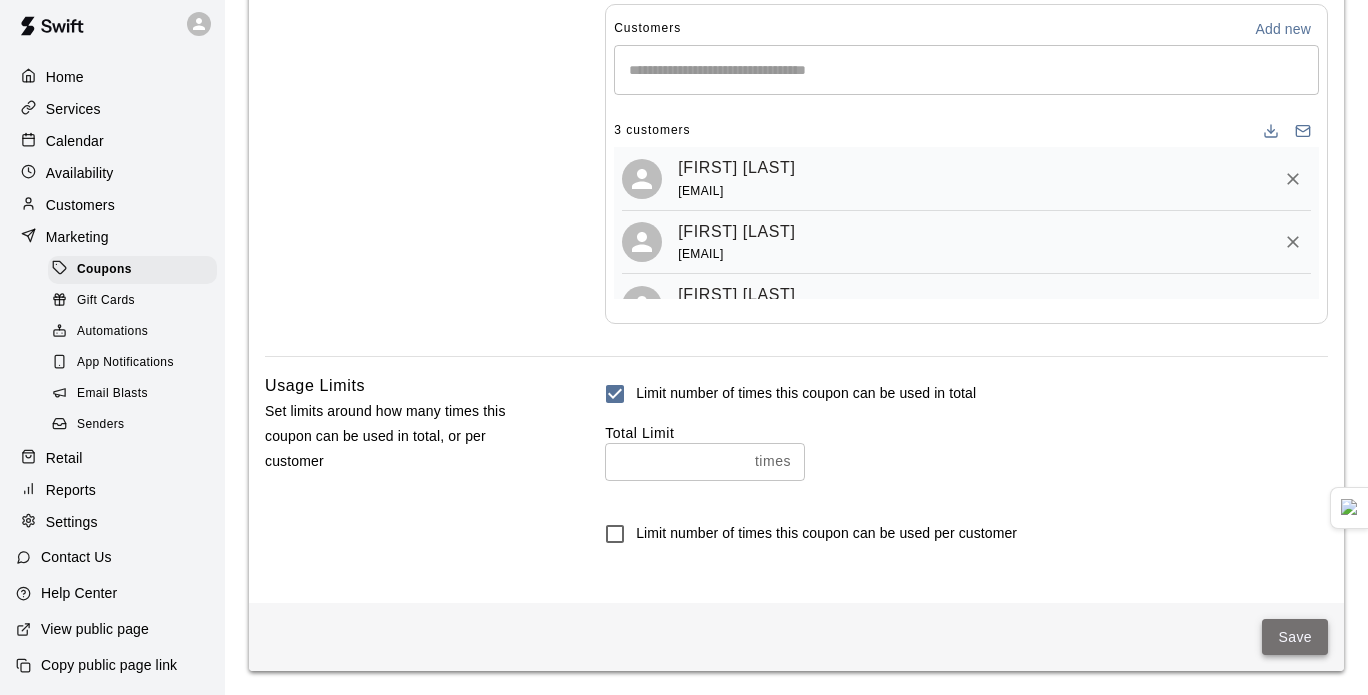 click on "Save" at bounding box center [1295, 637] 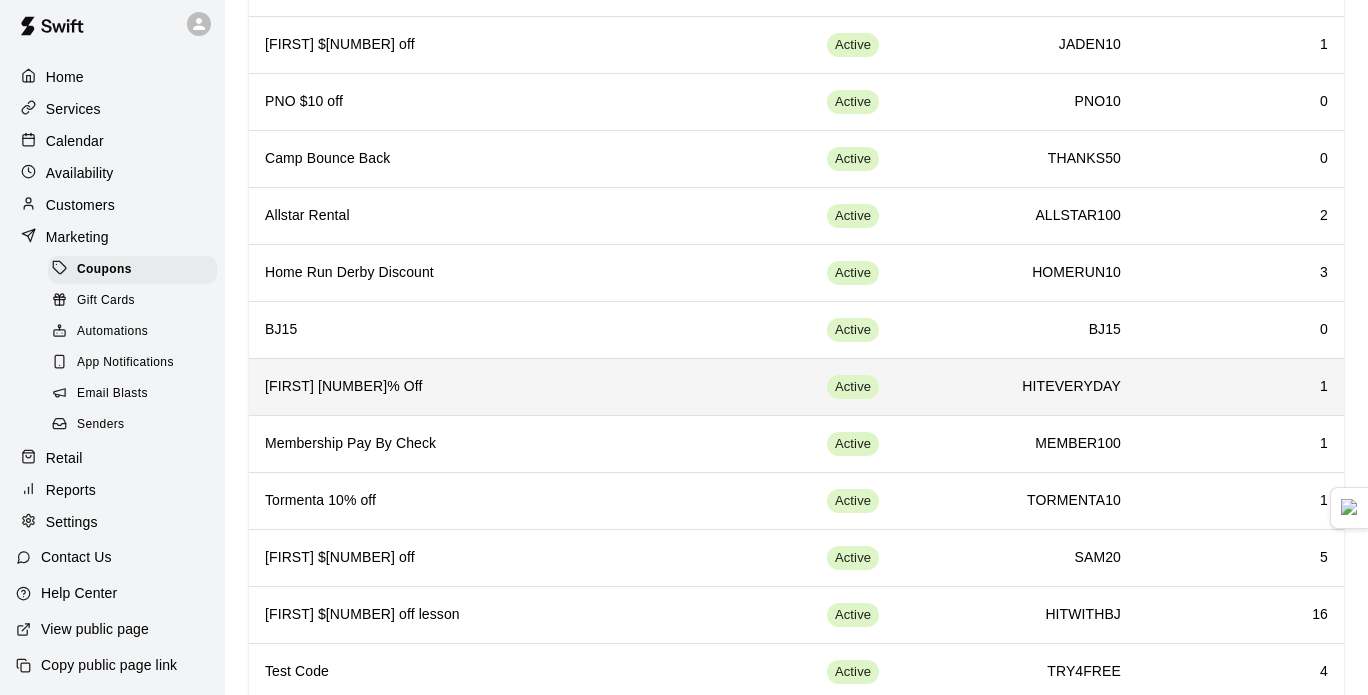 scroll, scrollTop: 392, scrollLeft: 0, axis: vertical 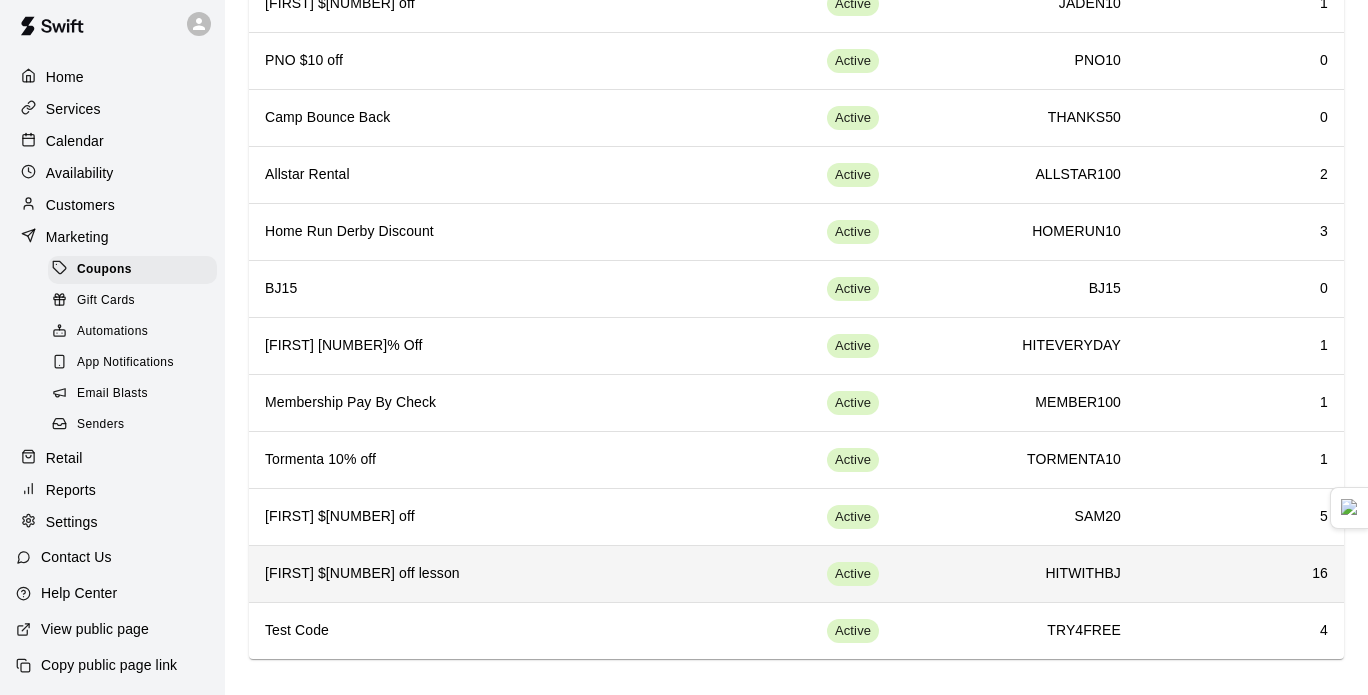 click on "[FIRST] $[NUMBER] off lesson" at bounding box center (482, 574) 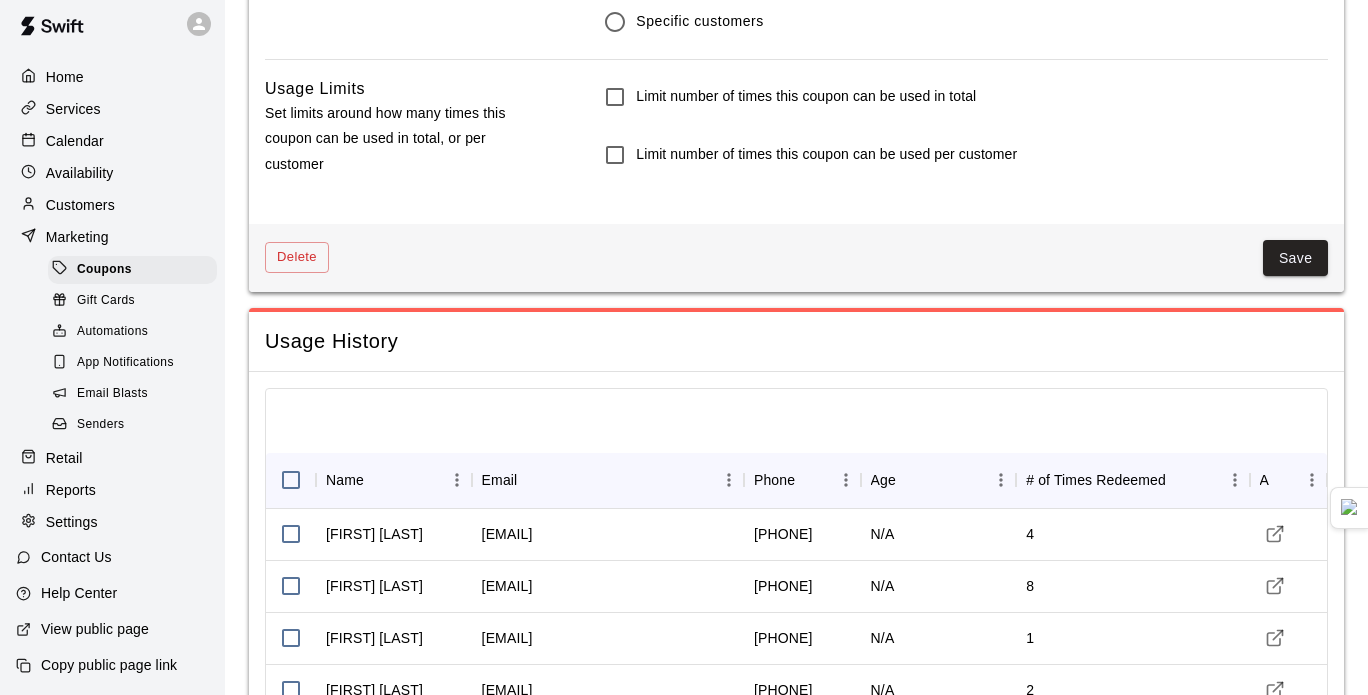 scroll, scrollTop: 1602, scrollLeft: 0, axis: vertical 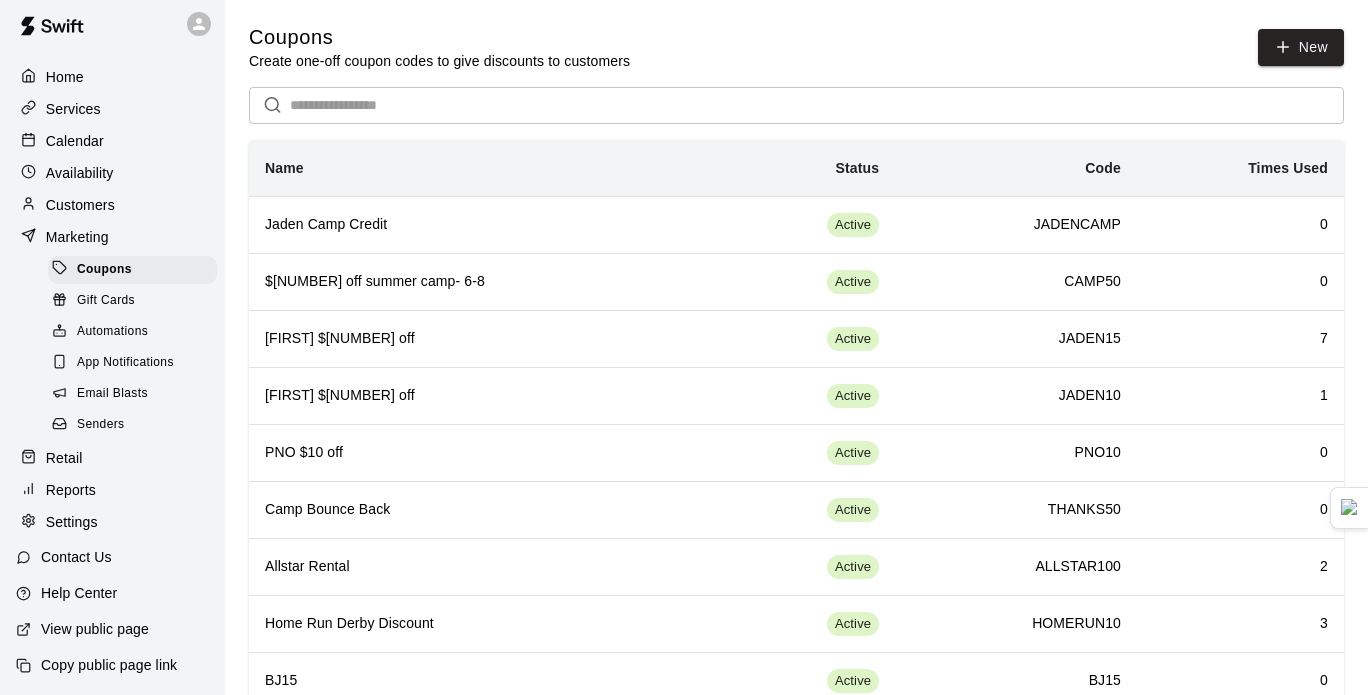 click on "Coupons Create one-off coupon codes to give discounts to customers New" at bounding box center (796, 47) 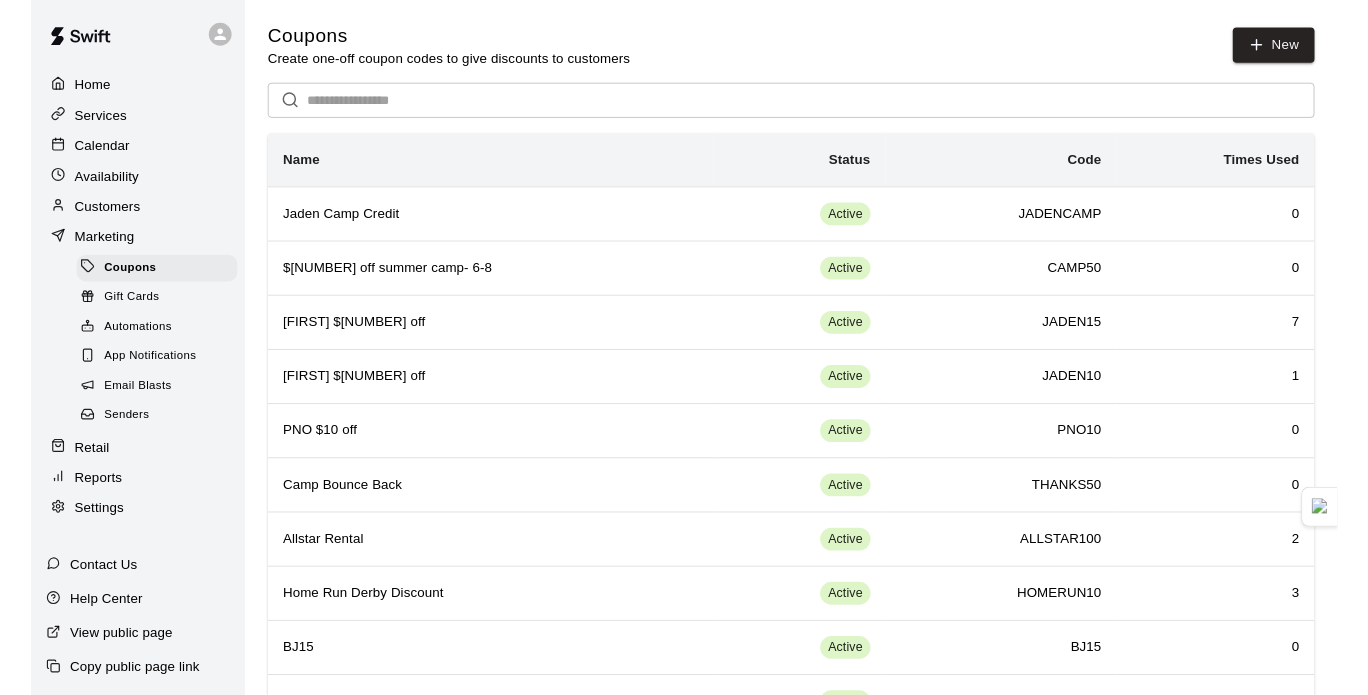 scroll, scrollTop: 0, scrollLeft: 0, axis: both 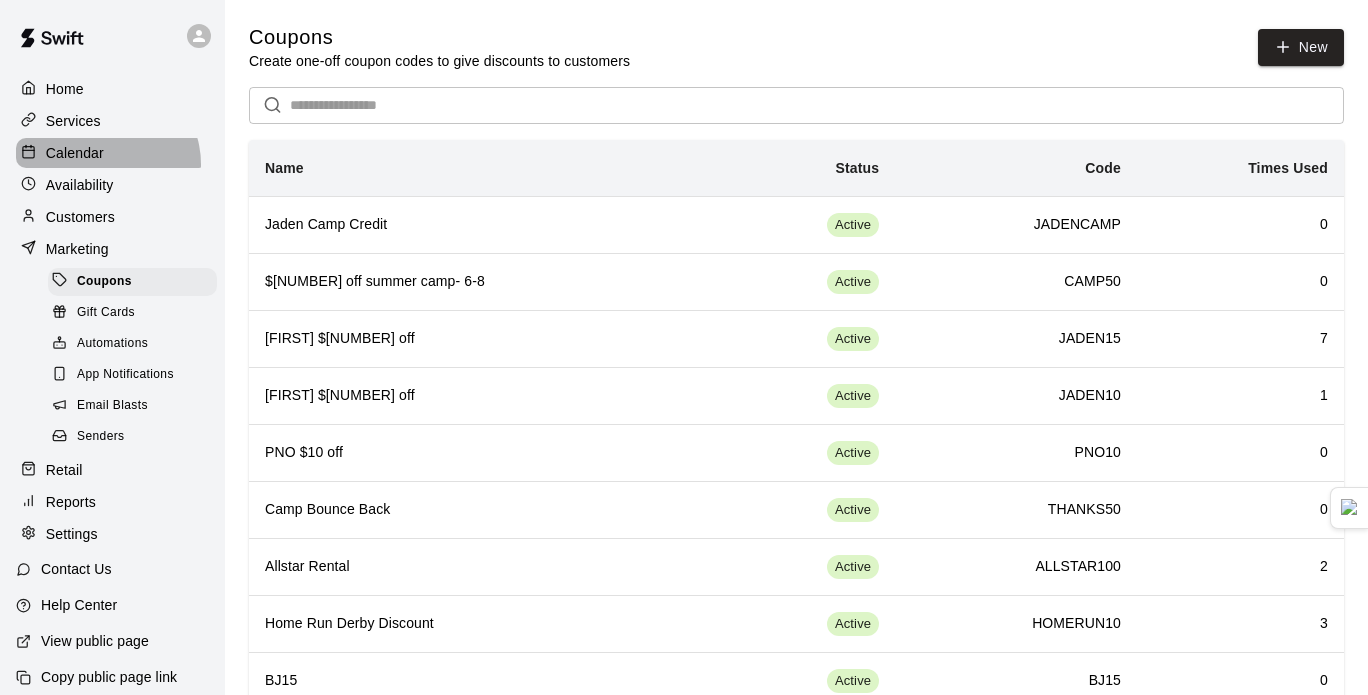 click on "Calendar" at bounding box center (112, 153) 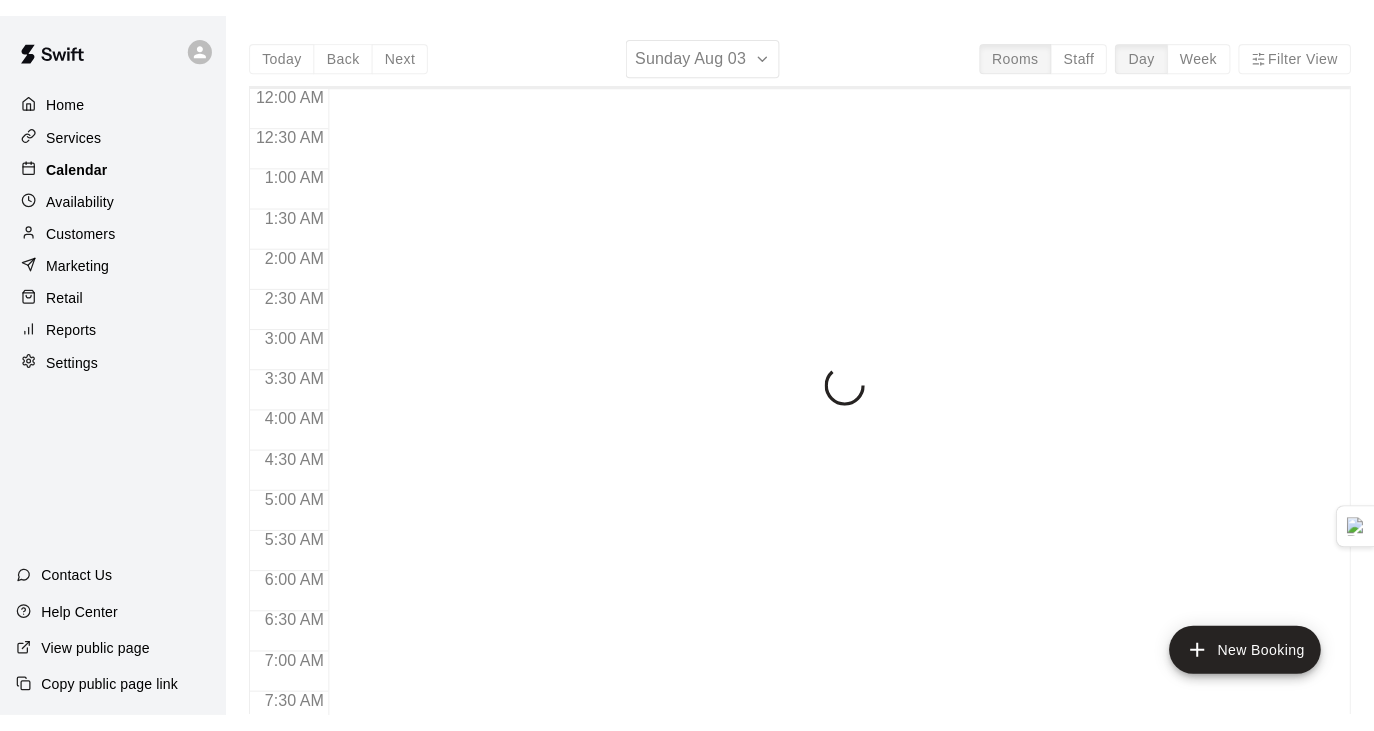 scroll, scrollTop: 1274, scrollLeft: 0, axis: vertical 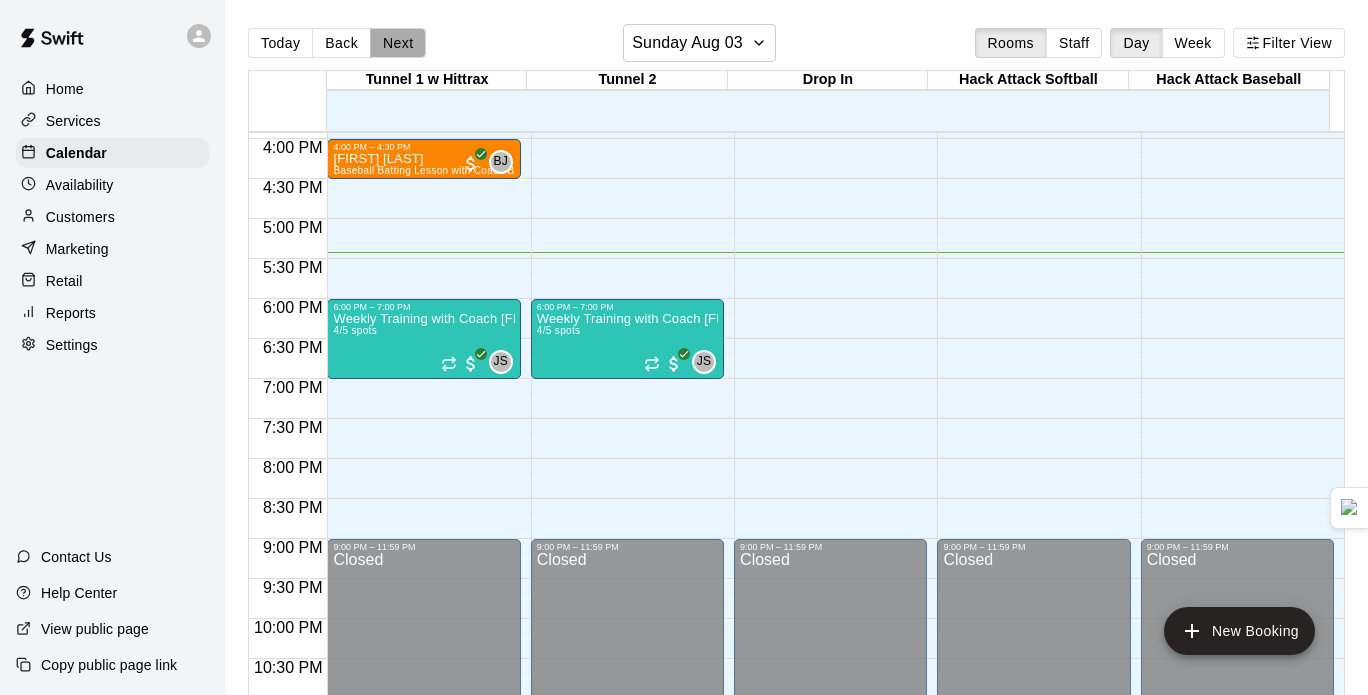 click on "Next" at bounding box center (398, 43) 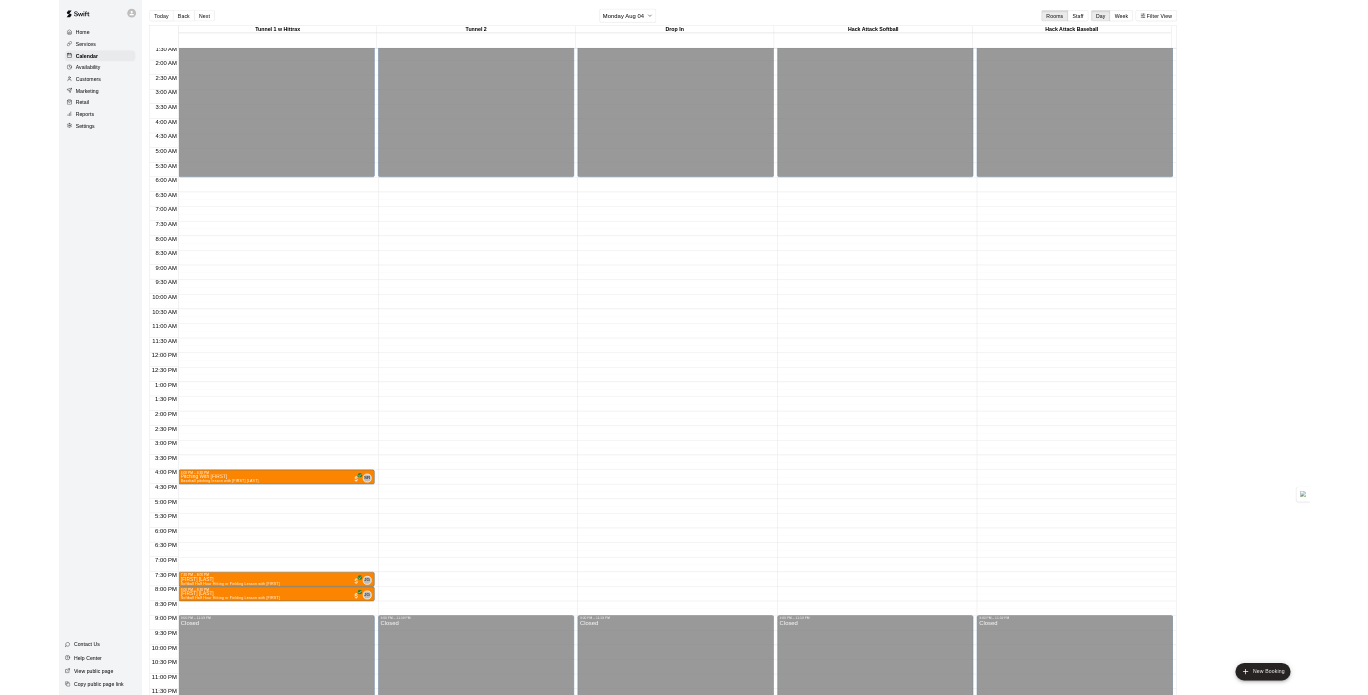 scroll, scrollTop: 127, scrollLeft: 0, axis: vertical 